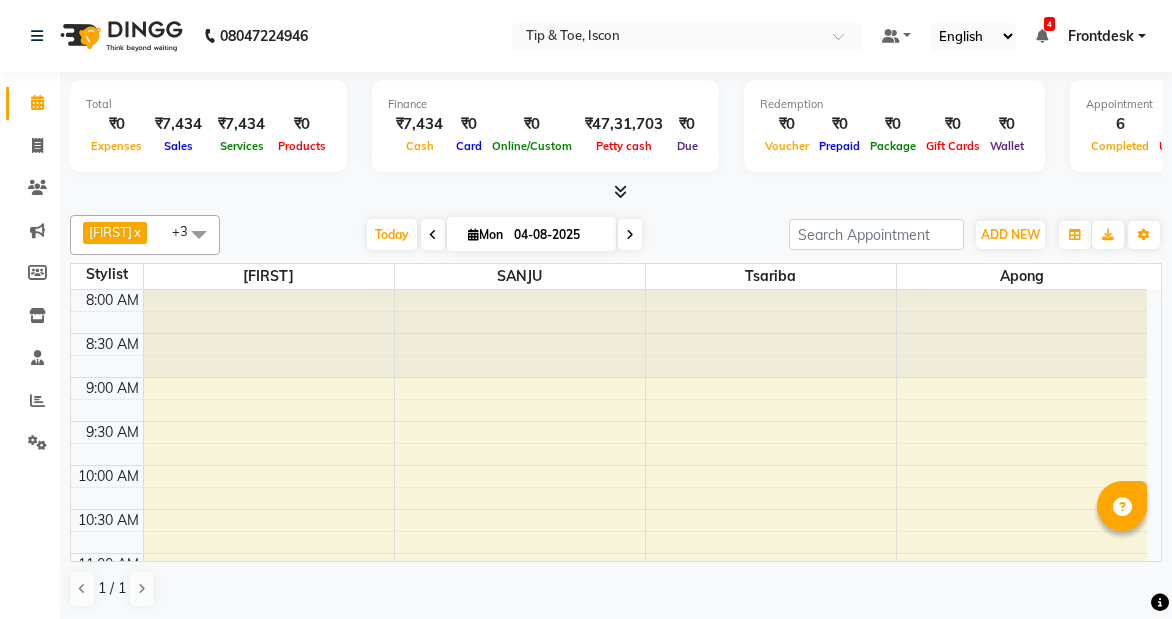 scroll, scrollTop: 0, scrollLeft: 0, axis: both 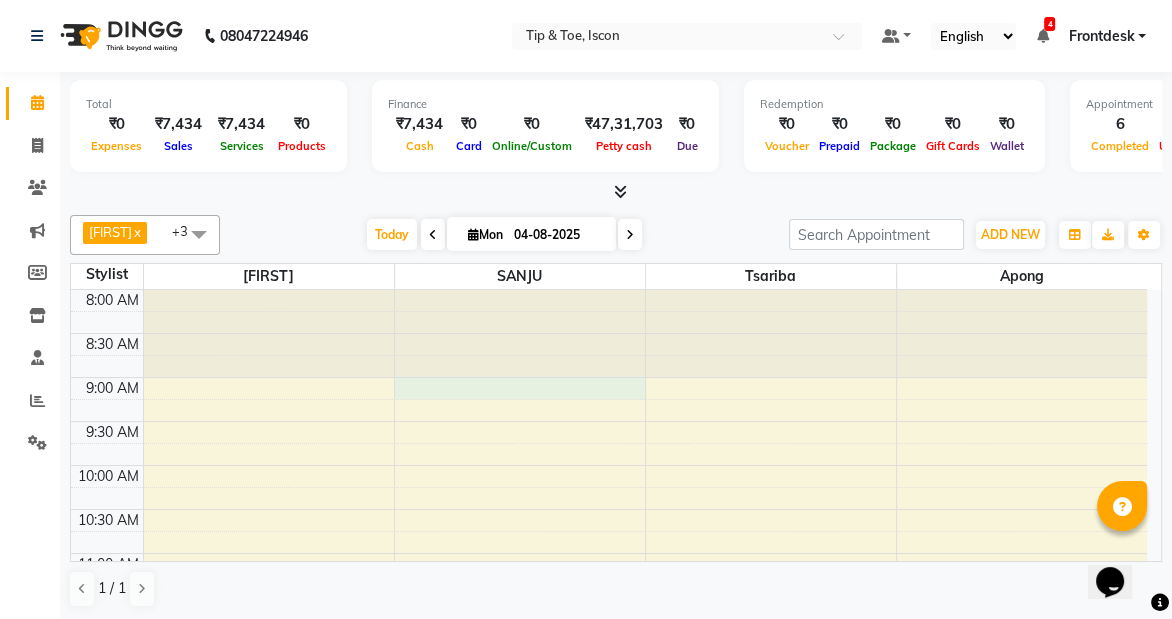 click on "8:00 AM 8:30 AM 9:00 AM 9:30 AM 10:00 AM 10:30 AM 11:00 AM 11:30 AM 12:00 PM 12:30 PM 1:00 PM 1:30 PM 2:00 PM 2:30 PM 3:00 PM 3:30 PM 4:00 PM 4:30 PM 5:00 PM 5:30 PM 6:00 PM 6:30 PM 7:00 PM 7:30 PM 8:00 PM 8:30 PM     rinku, TK01, 01:15 PM-01:45 PM, Permanent Gel Polish Removal     rinku, TK01, 01:45 PM-02:45 PM, T&T Acrylic Nail Re-fills     rinku, TK01, 02:45 PM-03:30 PM, Cateye Gel Polish     rinku, TK01, 01:15 PM-01:45 PM, Permanent Gel Polish Removal     rinku, TK01, 01:45 PM-04:00 PM, Feet Facial Detoc Pedicure 10 Steps,Permanent Gel Polish Removal,Chrome/Metallic Nails     rinku, TK01, 01:15 PM-03:30 PM, Chrome/Metallic Nails,Permanent Gel Polish Removal,T&T Acrylic Nail Re-fills" at bounding box center (609, 861) 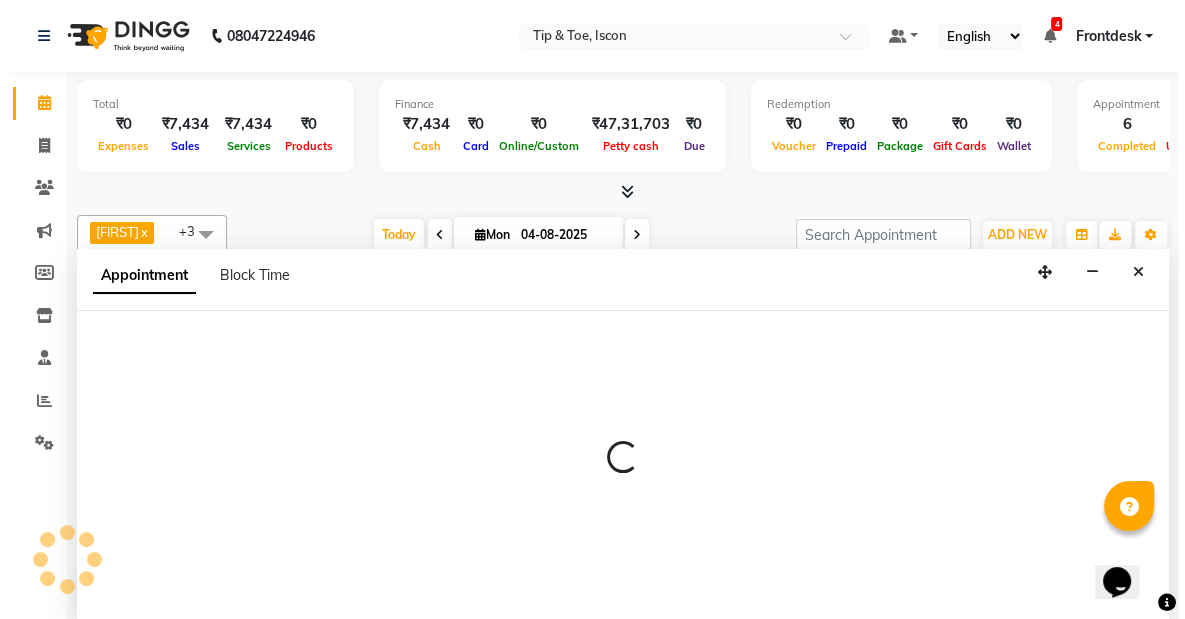 scroll, scrollTop: 0, scrollLeft: 0, axis: both 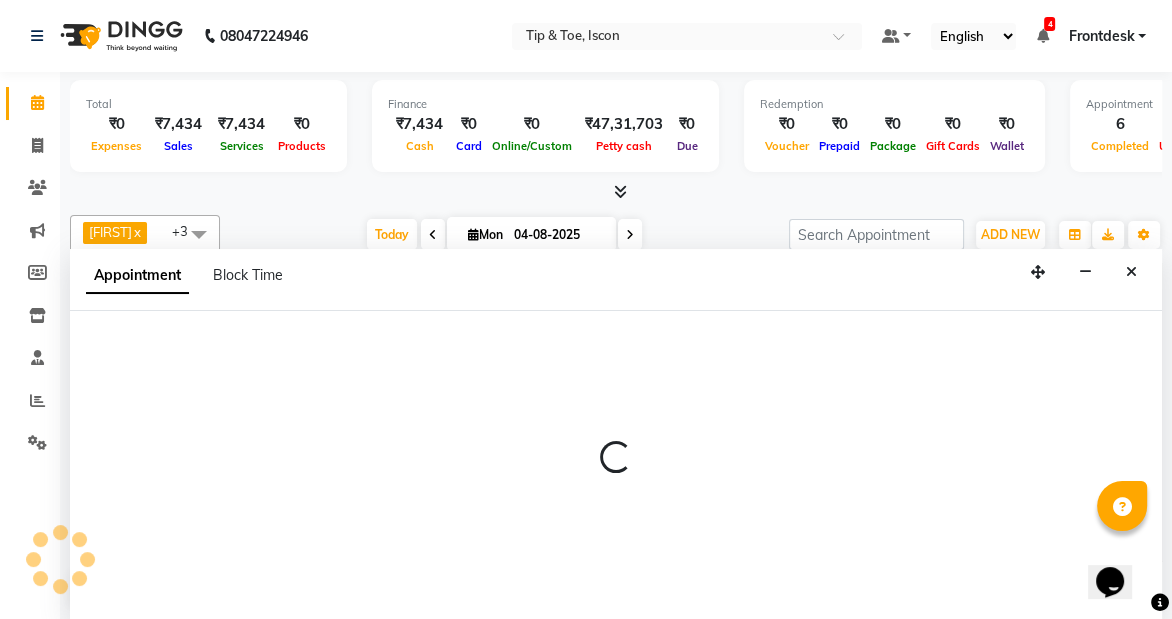 click at bounding box center [616, 465] 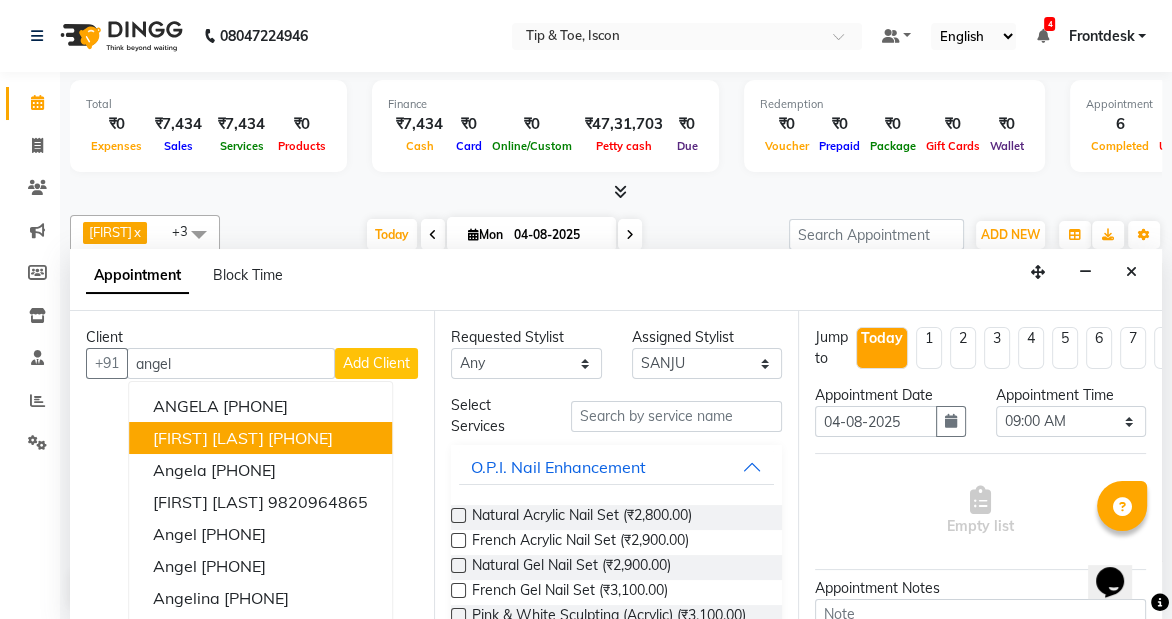 type on "angel" 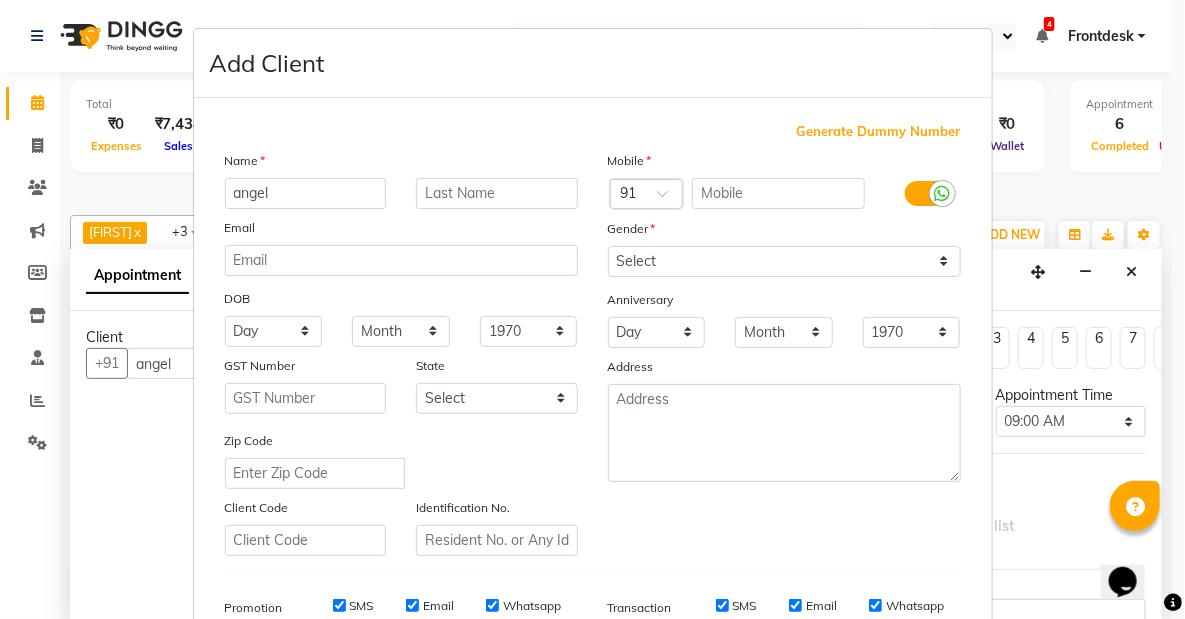 click on "Add Client Generate Dummy Number Name angel Email DOB Day 01 02 03 04 05 06 07 08 09 10 11 12 13 14 15 16 17 18 19 20 21 22 23 24 25 26 27 28 29 30 31 Month January February March April May June July August September October November December 1940 1941 1942 1943 1944 1945 1946 1947 1948 1949 1950 1951 1952 1953 1954 1955 1956 1957 1958 1959 1960 1961 1962 1963 1964 1965 1966 1967 1968 1969 1970 1971 1972 1973 1974 1975 1976 1977 1978 1979 1980 1981 1982 1983 1984 1985 1986 1987 1988 1989 1990 1991 1992 1993 1994 1995 1996 1997 1998 1999 2000 2001 2002 2003 2004 2005 2006 2007 2008 2009 2010 2011 2012 2013 2014 2015 2016 2017 2018 2019 2020 2021 2022 2023 2024 GST Number State Select Andaman and Nicobar Islands Andhra Pradesh Arunachal Pradesh Assam Bihar Chandigarh Chhattisgarh Dadra and Nagar Haveli Daman and Diu Delhi Goa Gujarat Haryana Himachal Pradesh Jammu and Kashmir Jharkhand Karnataka Kerala Lakshadweep Madhya Pradesh Maharashtra Manipur Meghalaya Mizoram Nagaland Odisha Pondicherry Punjab Rajasthan" at bounding box center (592, 309) 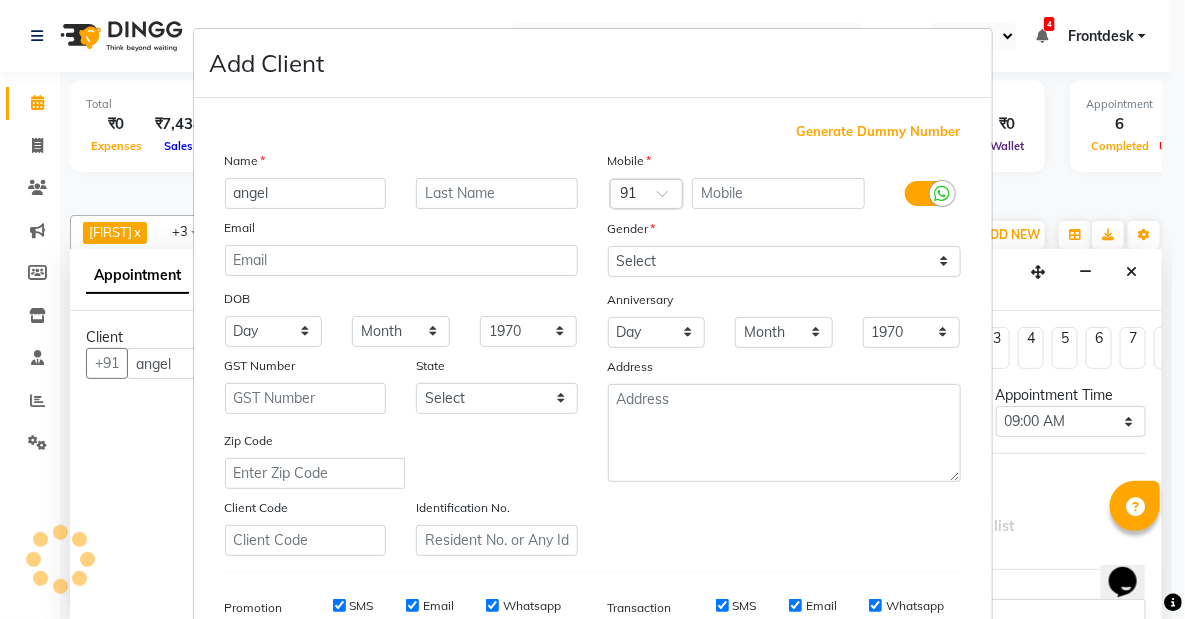 click on "Add Client Generate Dummy Number Name angel Email DOB Day 01 02 03 04 05 06 07 08 09 10 11 12 13 14 15 16 17 18 19 20 21 22 23 24 25 26 27 28 29 30 31 Month January February March April May June July August September October November December 1940 1941 1942 1943 1944 1945 1946 1947 1948 1949 1950 1951 1952 1953 1954 1955 1956 1957 1958 1959 1960 1961 1962 1963 1964 1965 1966 1967 1968 1969 1970 1971 1972 1973 1974 1975 1976 1977 1978 1979 1980 1981 1982 1983 1984 1985 1986 1987 1988 1989 1990 1991 1992 1993 1994 1995 1996 1997 1998 1999 2000 2001 2002 2003 2004 2005 2006 2007 2008 2009 2010 2011 2012 2013 2014 2015 2016 2017 2018 2019 2020 2021 2022 2023 2024 GST Number State Select Andaman and Nicobar Islands Andhra Pradesh Arunachal Pradesh Assam Bihar Chandigarh Chhattisgarh Dadra and Nagar Haveli Daman and Diu Delhi Goa Gujarat Haryana Himachal Pradesh Jammu and Kashmir Jharkhand Karnataka Kerala Lakshadweep Madhya Pradesh Maharashtra Manipur Meghalaya Mizoram Nagaland Odisha Pondicherry Punjab Rajasthan" at bounding box center (592, 309) 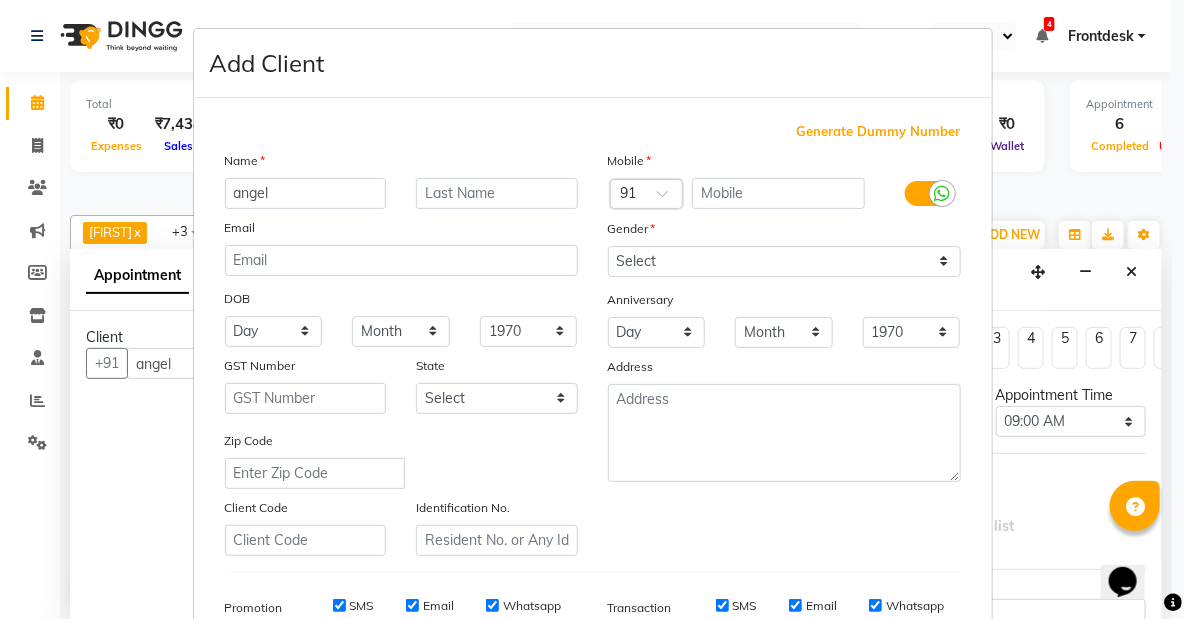 click on "Add Client Generate Dummy Number Name angel Email DOB Day 01 02 03 04 05 06 07 08 09 10 11 12 13 14 15 16 17 18 19 20 21 22 23 24 25 26 27 28 29 30 31 Month January February March April May June July August September October November December 1940 1941 1942 1943 1944 1945 1946 1947 1948 1949 1950 1951 1952 1953 1954 1955 1956 1957 1958 1959 1960 1961 1962 1963 1964 1965 1966 1967 1968 1969 1970 1971 1972 1973 1974 1975 1976 1977 1978 1979 1980 1981 1982 1983 1984 1985 1986 1987 1988 1989 1990 1991 1992 1993 1994 1995 1996 1997 1998 1999 2000 2001 2002 2003 2004 2005 2006 2007 2008 2009 2010 2011 2012 2013 2014 2015 2016 2017 2018 2019 2020 2021 2022 2023 2024 GST Number State Select Andaman and Nicobar Islands Andhra Pradesh Arunachal Pradesh Assam Bihar Chandigarh Chhattisgarh Dadra and Nagar Haveli Daman and Diu Delhi Goa Gujarat Haryana Himachal Pradesh Jammu and Kashmir Jharkhand Karnataka Kerala Lakshadweep Madhya Pradesh Maharashtra Manipur Meghalaya Mizoram Nagaland Odisha Pondicherry Punjab Rajasthan" at bounding box center [592, 309] 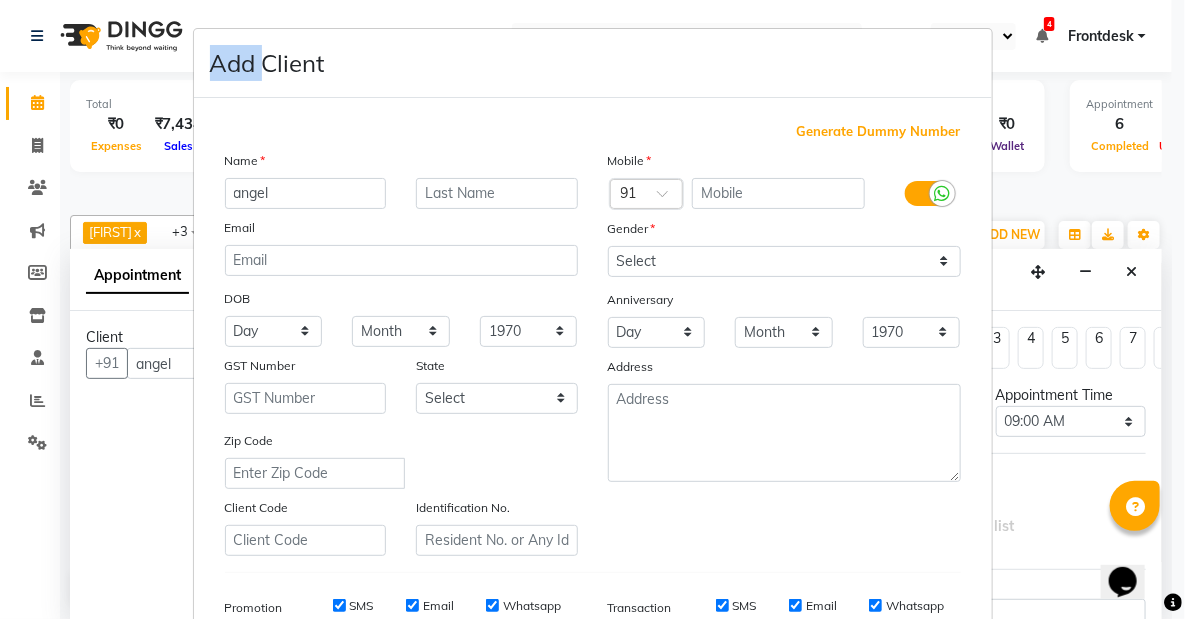 click on "Add Client Generate Dummy Number Name angel Email DOB Day 01 02 03 04 05 06 07 08 09 10 11 12 13 14 15 16 17 18 19 20 21 22 23 24 25 26 27 28 29 30 31 Month January February March April May June July August September October November December 1940 1941 1942 1943 1944 1945 1946 1947 1948 1949 1950 1951 1952 1953 1954 1955 1956 1957 1958 1959 1960 1961 1962 1963 1964 1965 1966 1967 1968 1969 1970 1971 1972 1973 1974 1975 1976 1977 1978 1979 1980 1981 1982 1983 1984 1985 1986 1987 1988 1989 1990 1991 1992 1993 1994 1995 1996 1997 1998 1999 2000 2001 2002 2003 2004 2005 2006 2007 2008 2009 2010 2011 2012 2013 2014 2015 2016 2017 2018 2019 2020 2021 2022 2023 2024 GST Number State Select Andaman and Nicobar Islands Andhra Pradesh Arunachal Pradesh Assam Bihar Chandigarh Chhattisgarh Dadra and Nagar Haveli Daman and Diu Delhi Goa Gujarat Haryana Himachal Pradesh Jammu and Kashmir Jharkhand Karnataka Kerala Lakshadweep Madhya Pradesh Maharashtra Manipur Meghalaya Mizoram Nagaland Odisha Pondicherry Punjab Rajasthan" at bounding box center [592, 309] 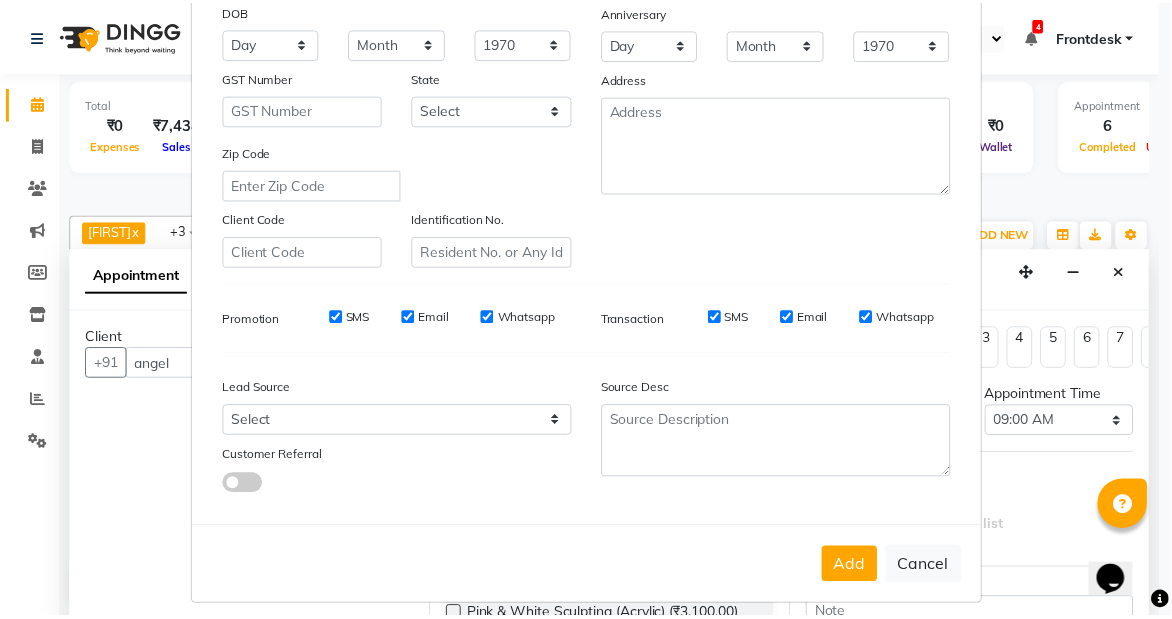 scroll, scrollTop: 298, scrollLeft: 0, axis: vertical 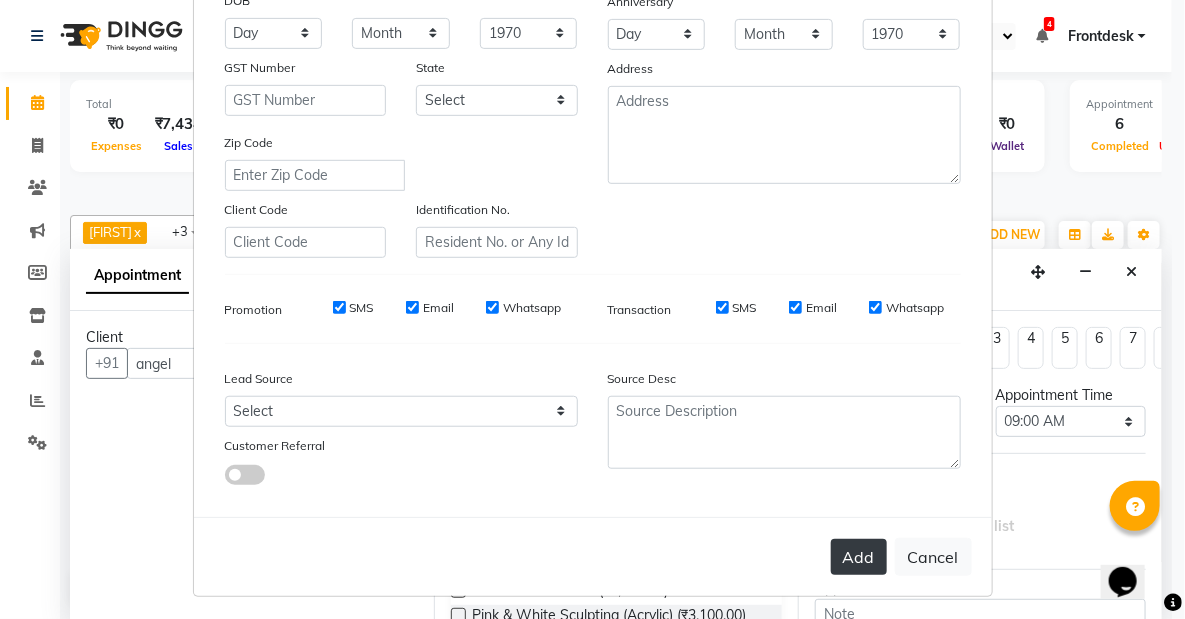 click on "Add" at bounding box center (859, 557) 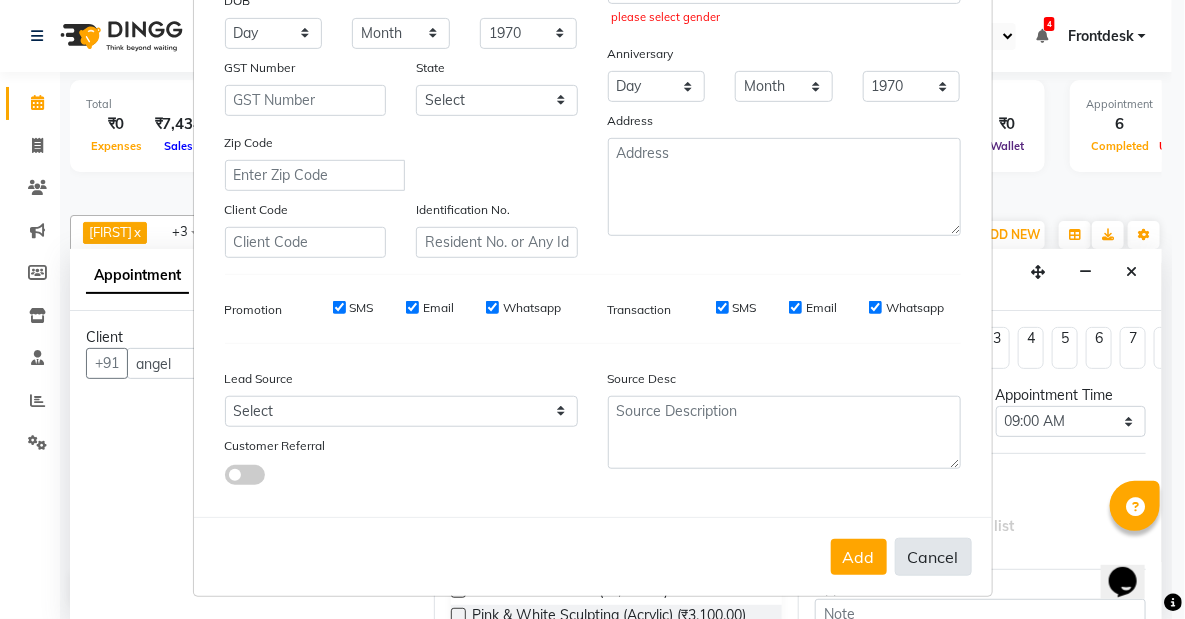 click on "Cancel" at bounding box center (933, 557) 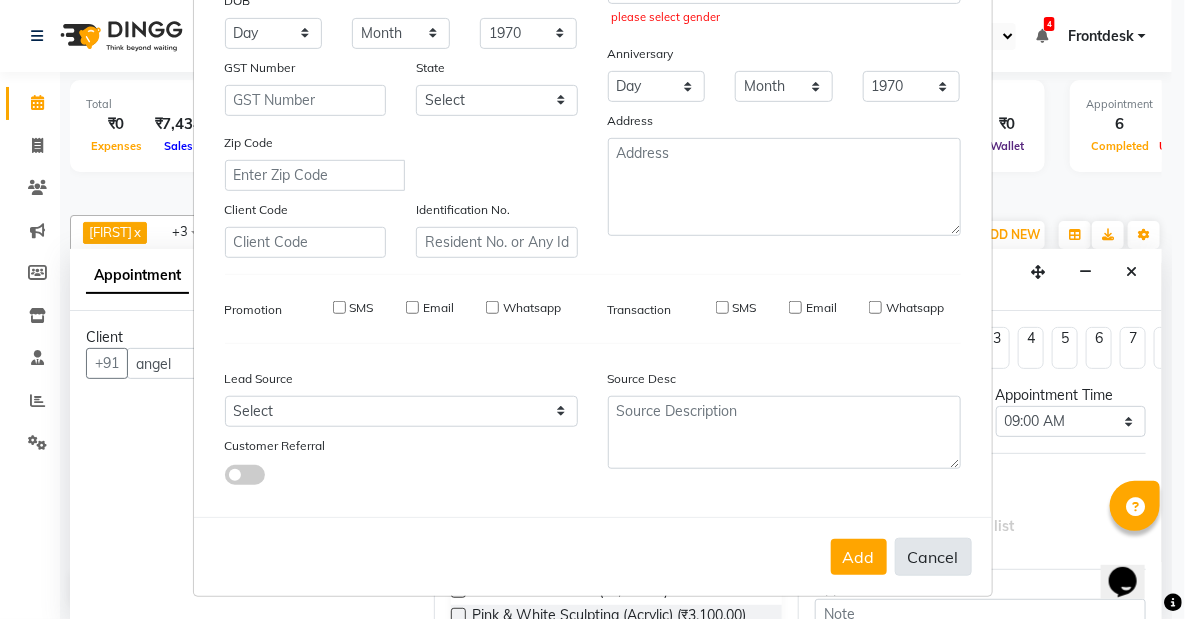 type 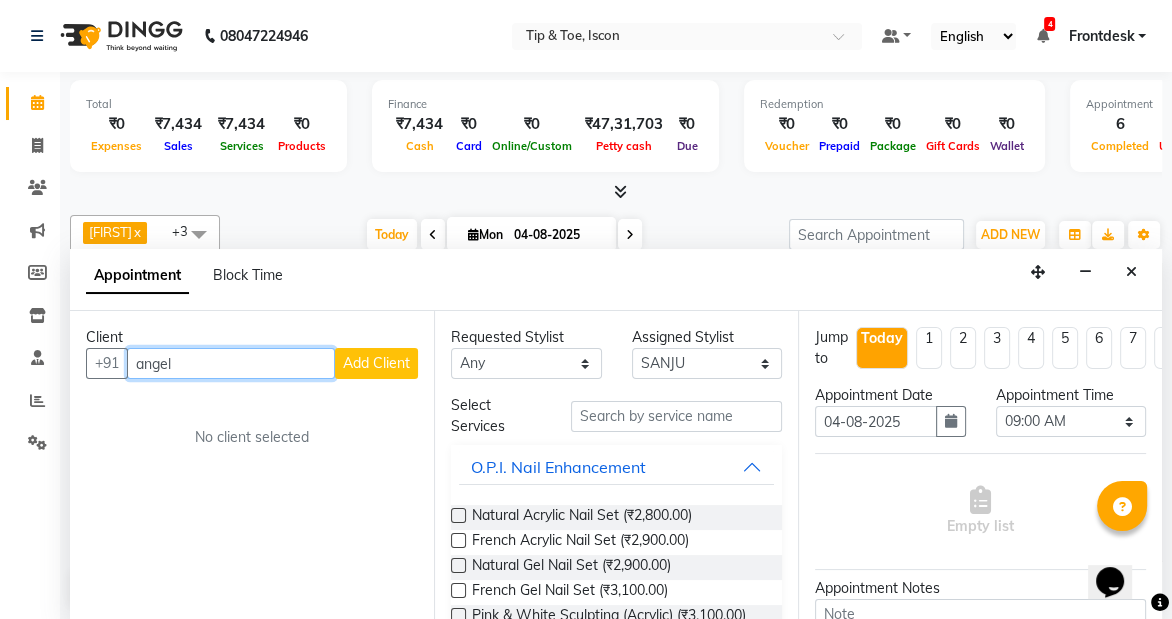 click on "angel" at bounding box center [231, 363] 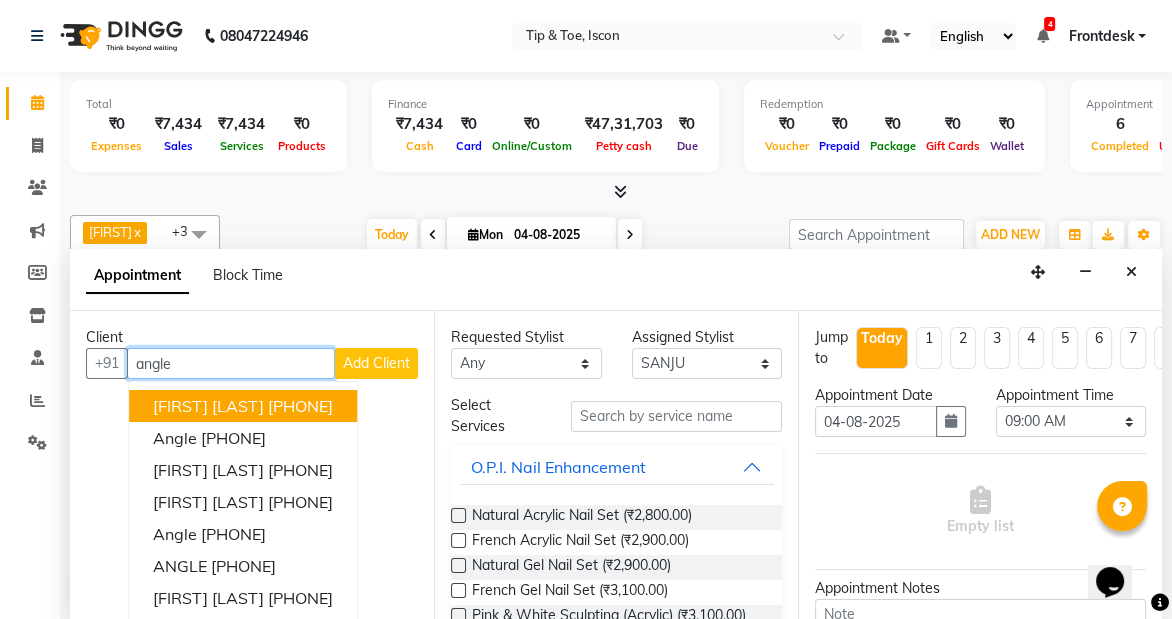 scroll, scrollTop: 1, scrollLeft: 0, axis: vertical 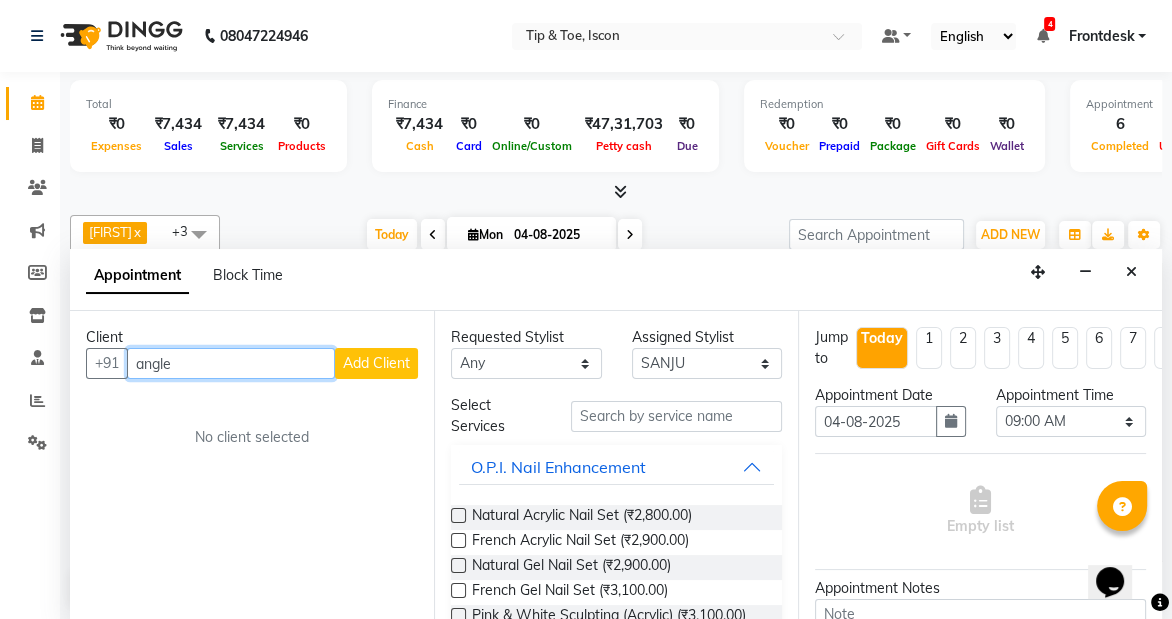 click on "angle" at bounding box center [231, 363] 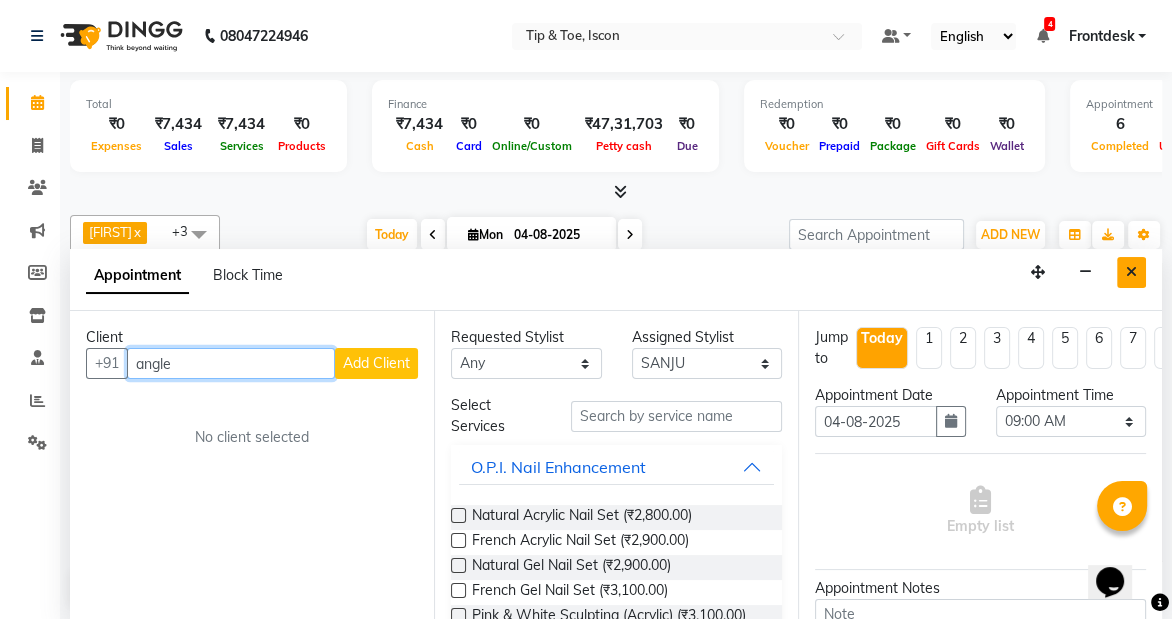 type on "angle" 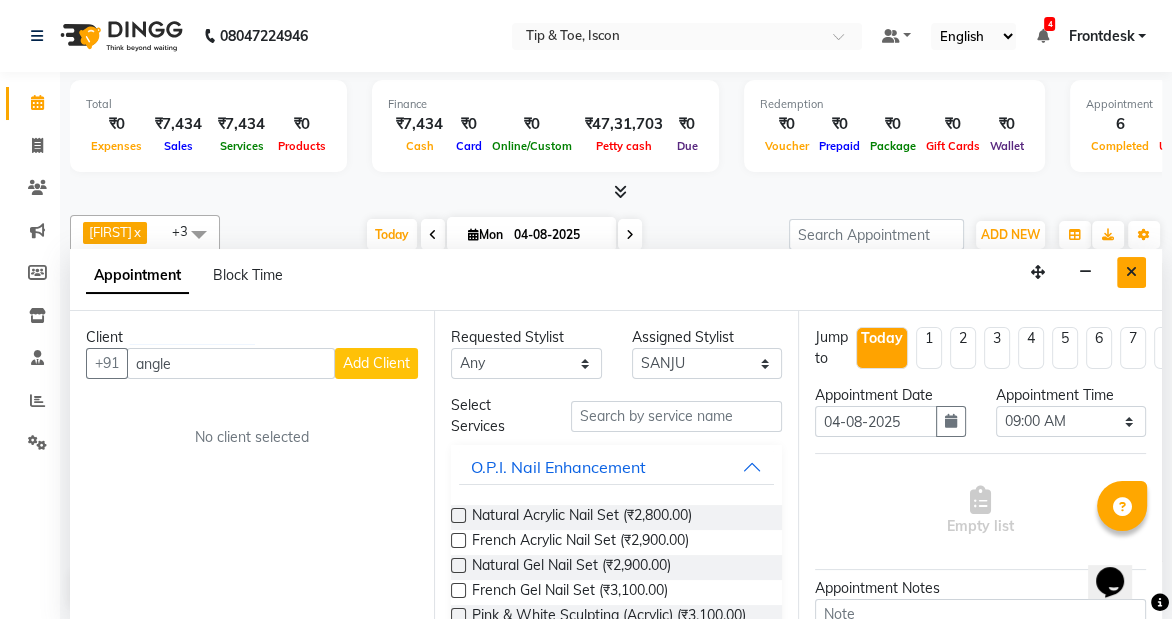 click at bounding box center (1131, 272) 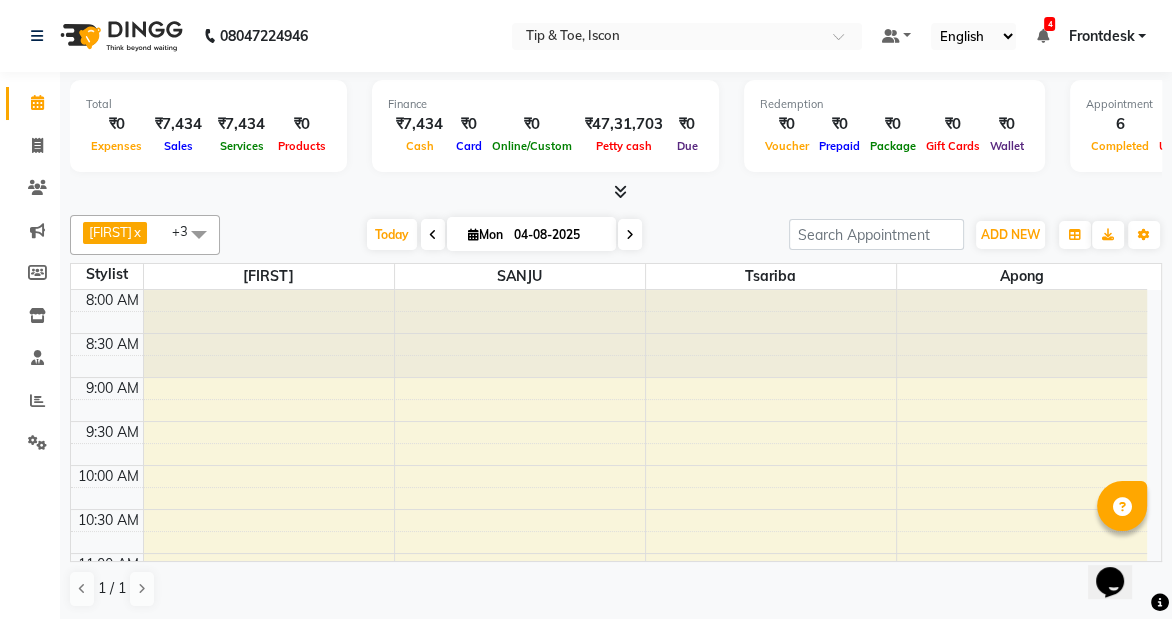 click at bounding box center (433, 235) 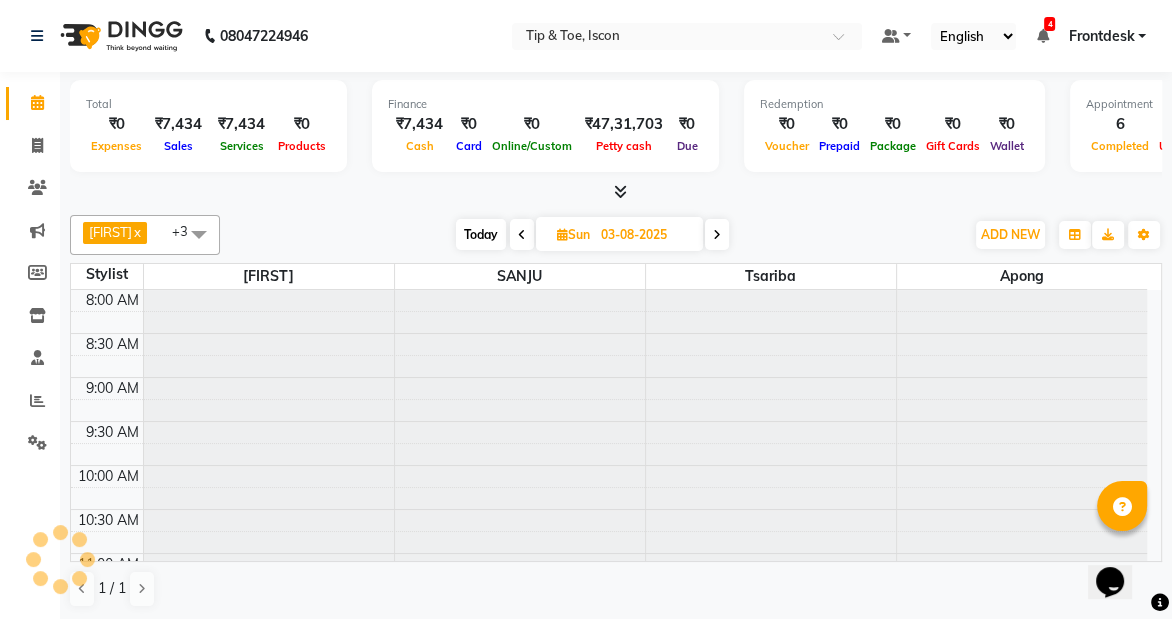 scroll, scrollTop: 790, scrollLeft: 0, axis: vertical 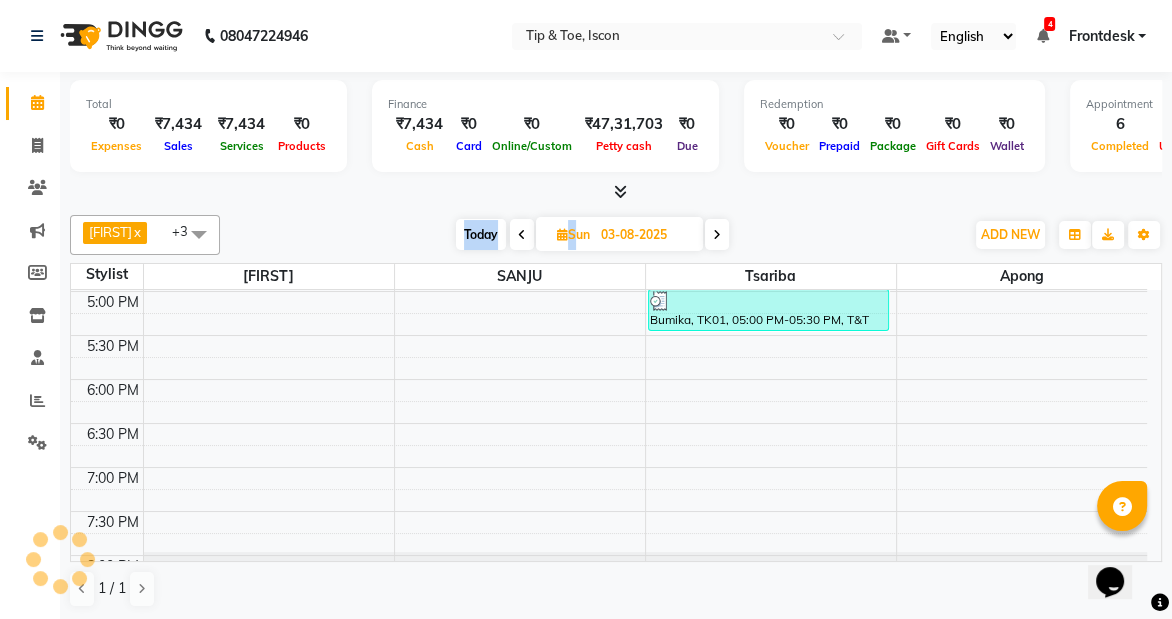 click on "Today  Sun 03-08-2025" at bounding box center [592, 235] 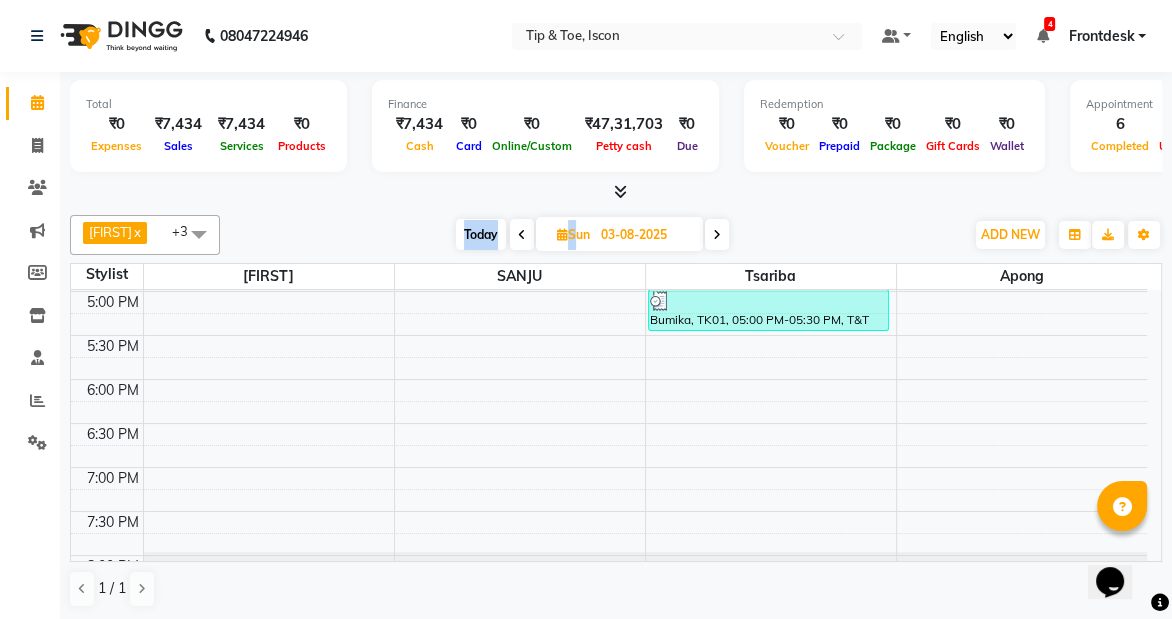 click at bounding box center (522, 235) 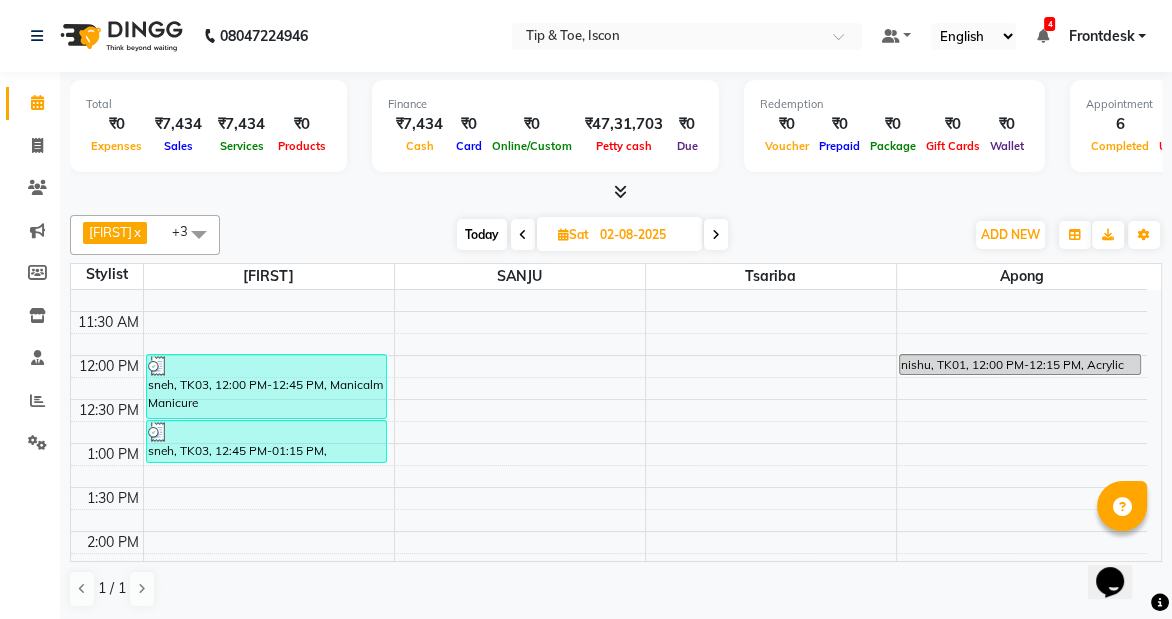 scroll, scrollTop: 269, scrollLeft: 0, axis: vertical 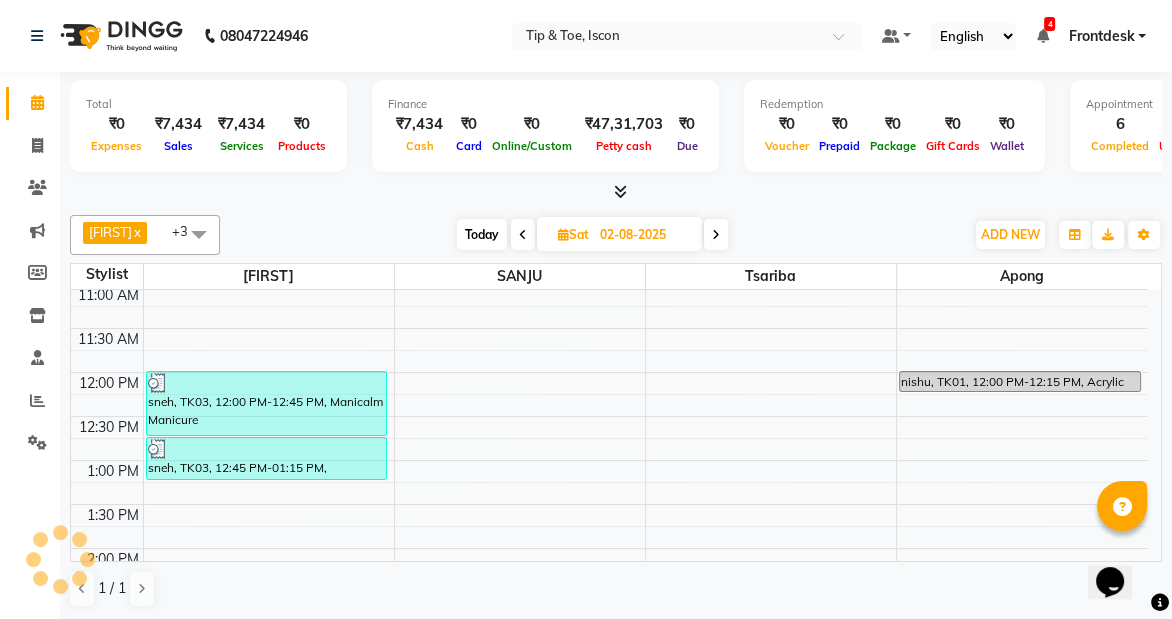 click at bounding box center [523, 235] 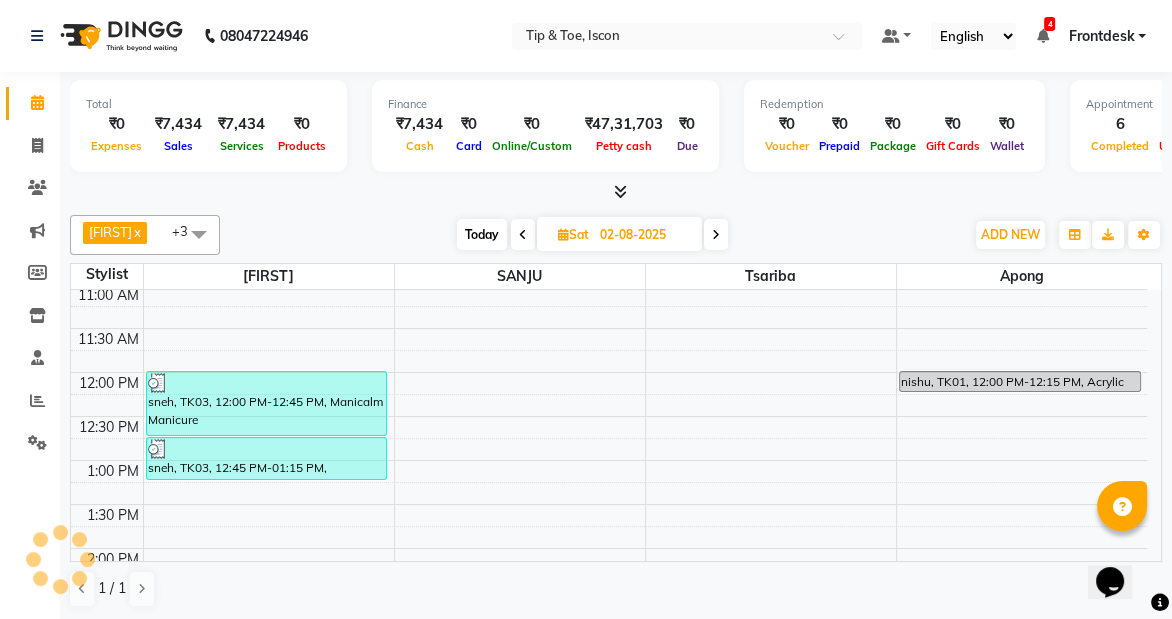 type on "01-08-2025" 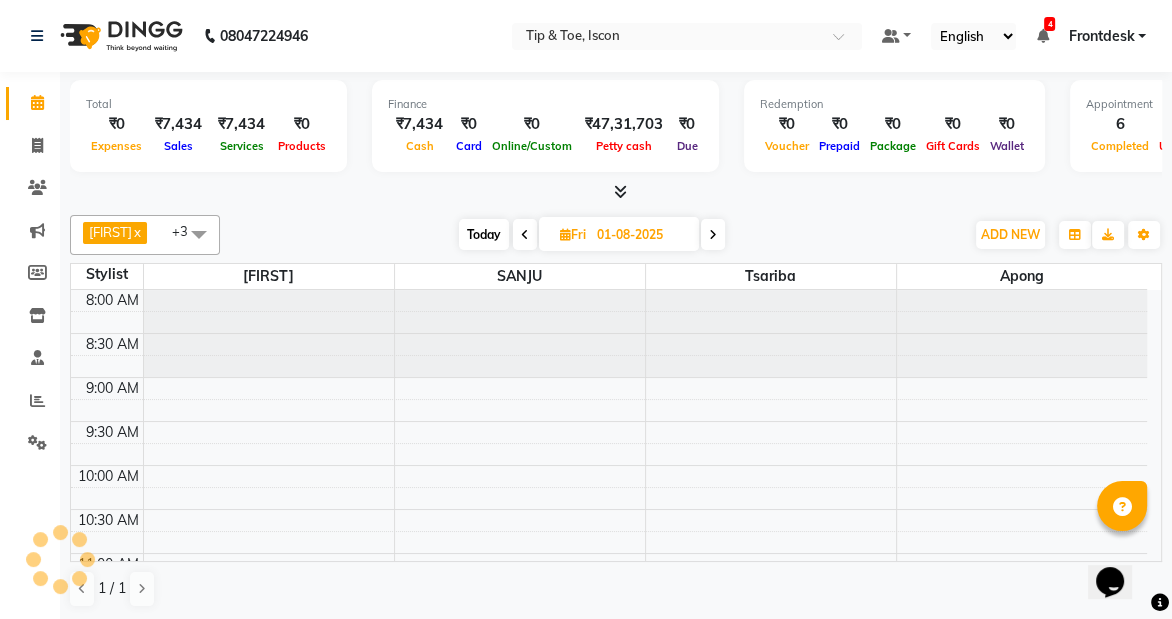 scroll, scrollTop: 790, scrollLeft: 0, axis: vertical 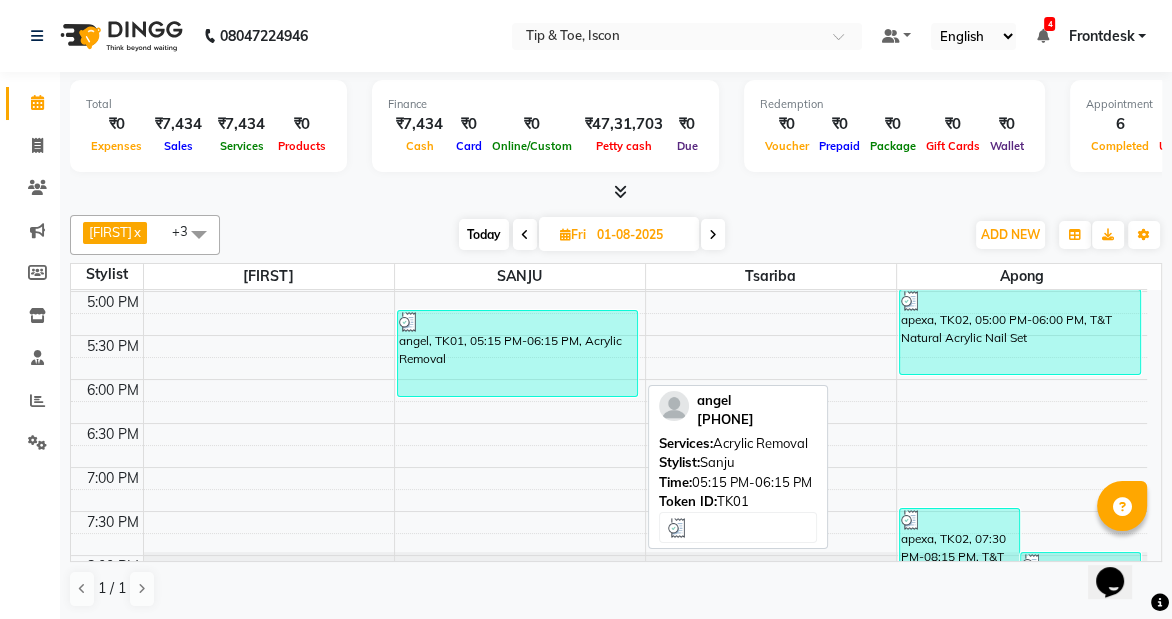click at bounding box center [518, 322] 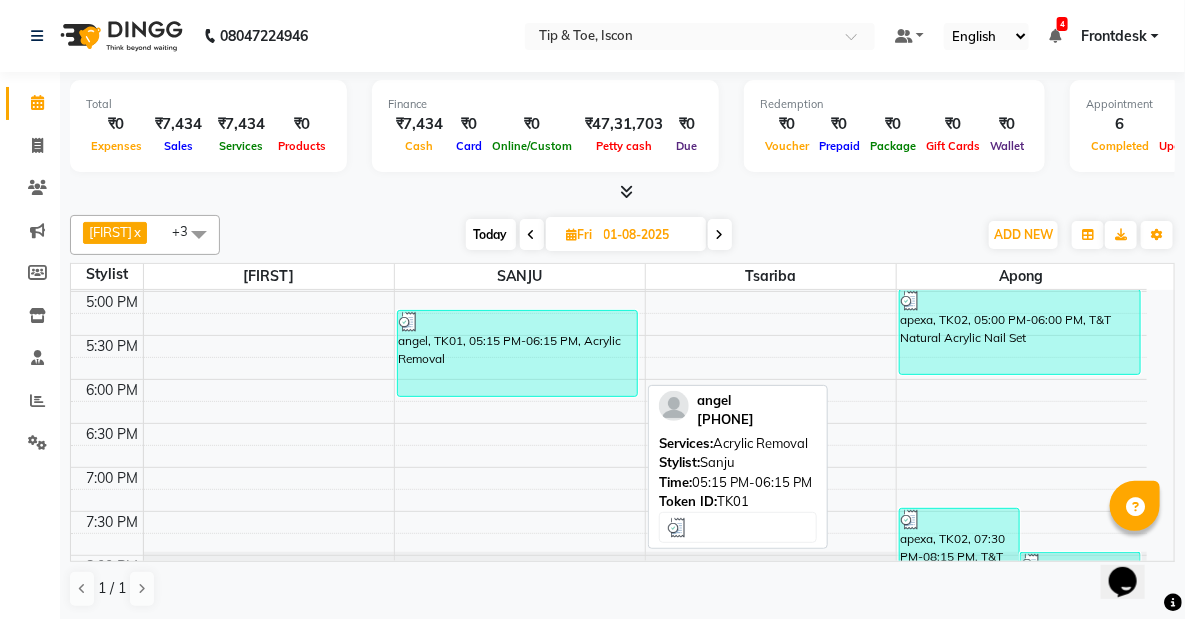 select on "3" 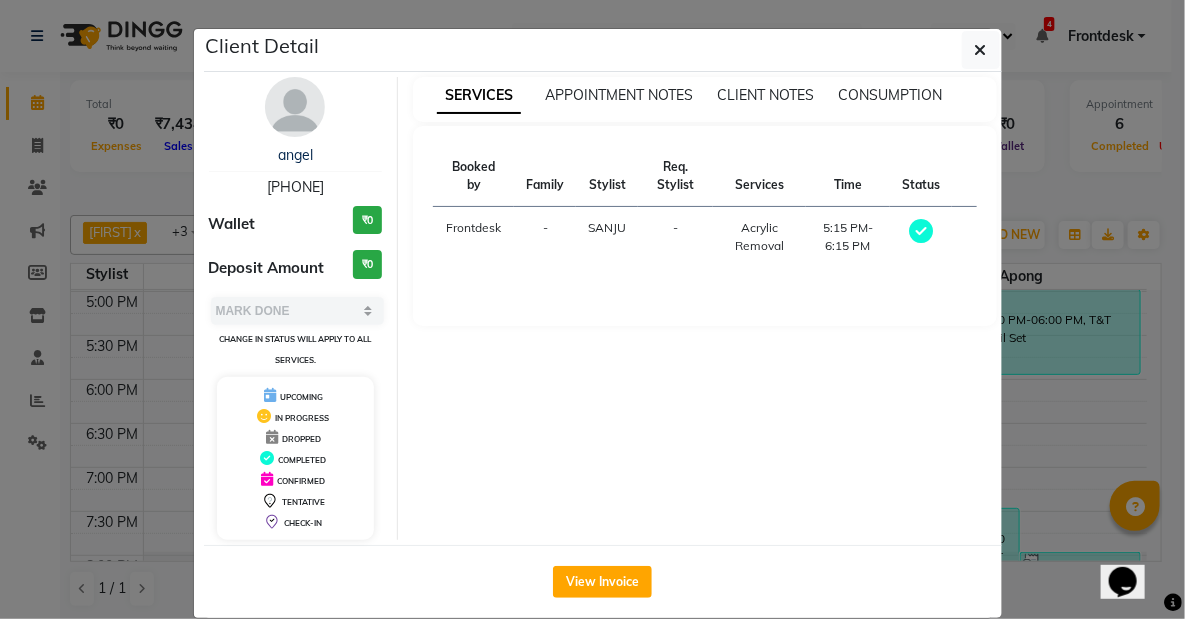 drag, startPoint x: 248, startPoint y: 180, endPoint x: 334, endPoint y: 182, distance: 86.023254 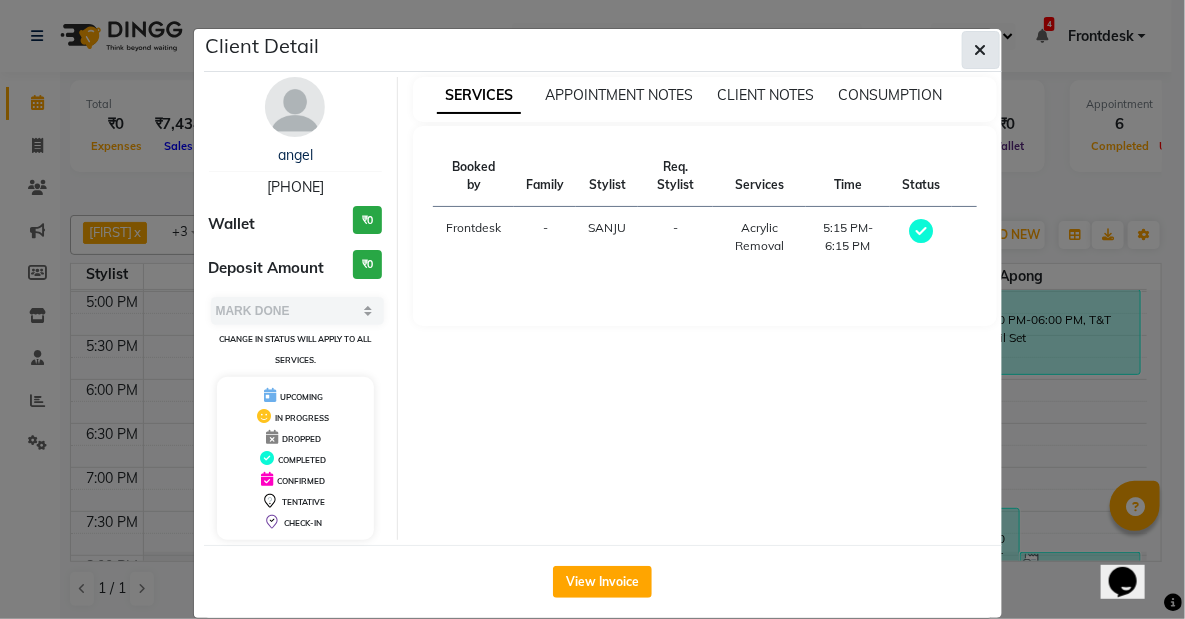 click 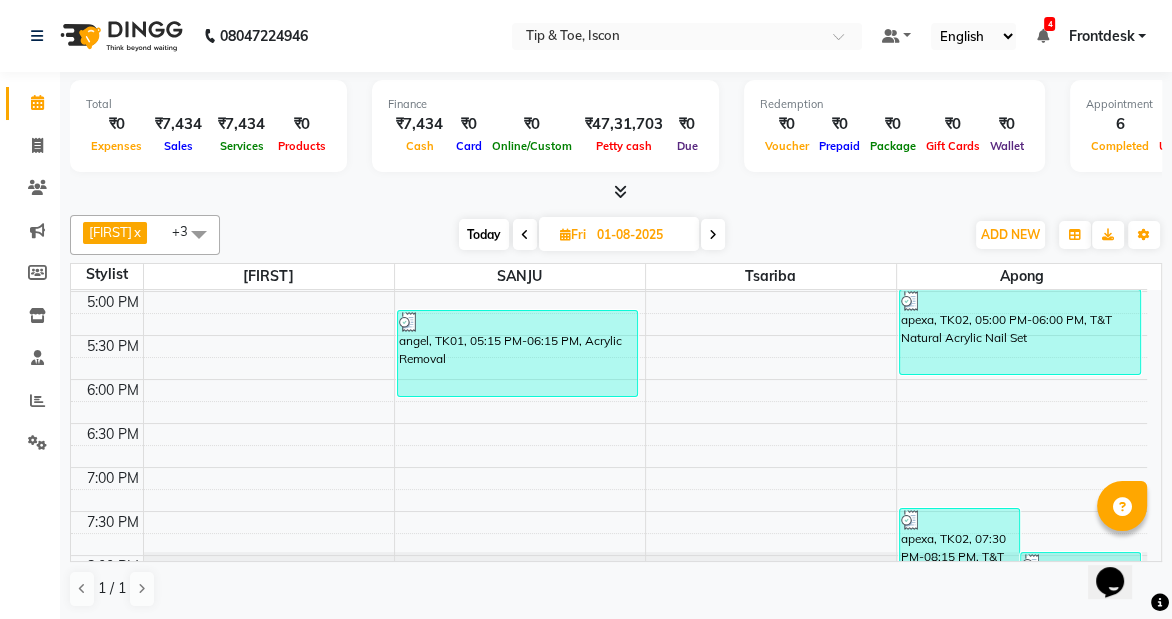 click on "Today" at bounding box center [484, 234] 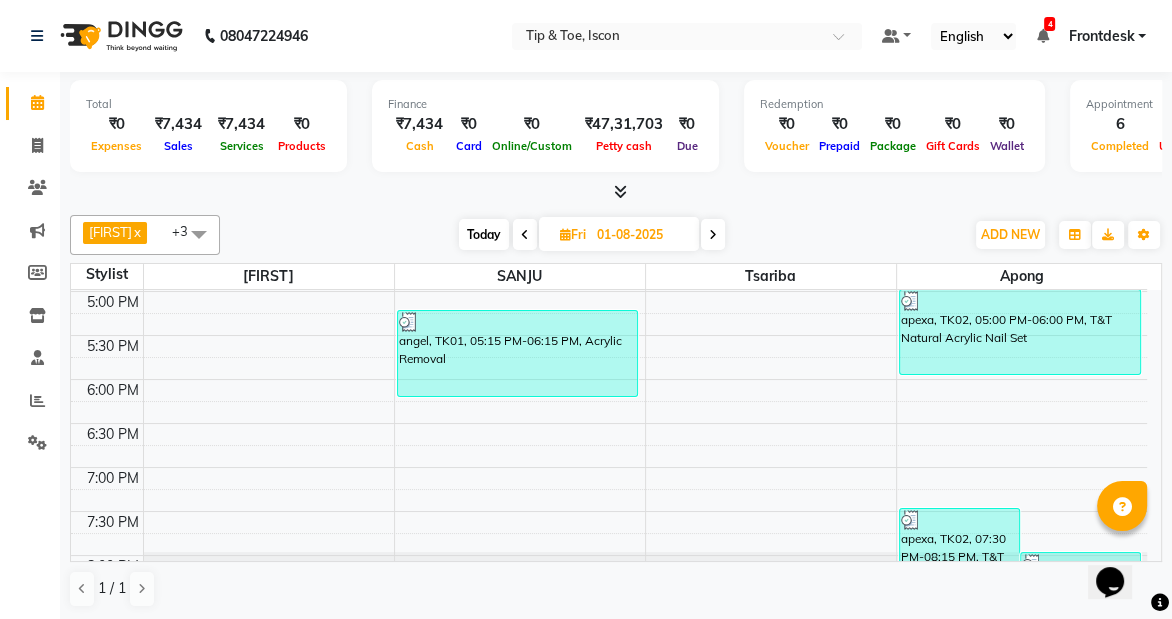 type on "04-08-2025" 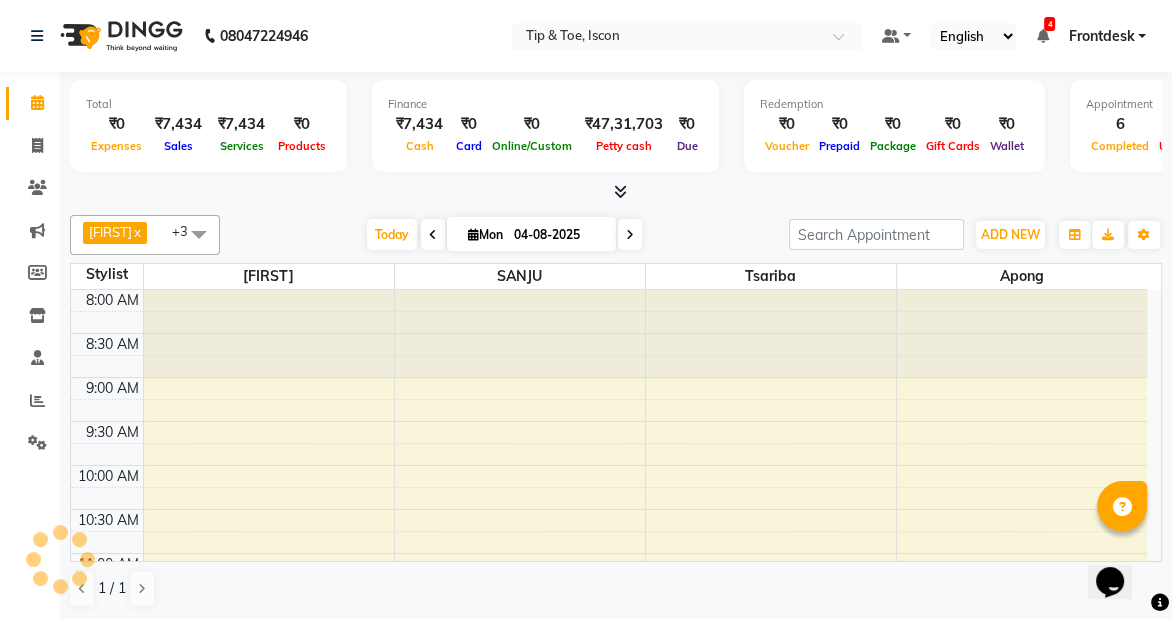scroll, scrollTop: 790, scrollLeft: 0, axis: vertical 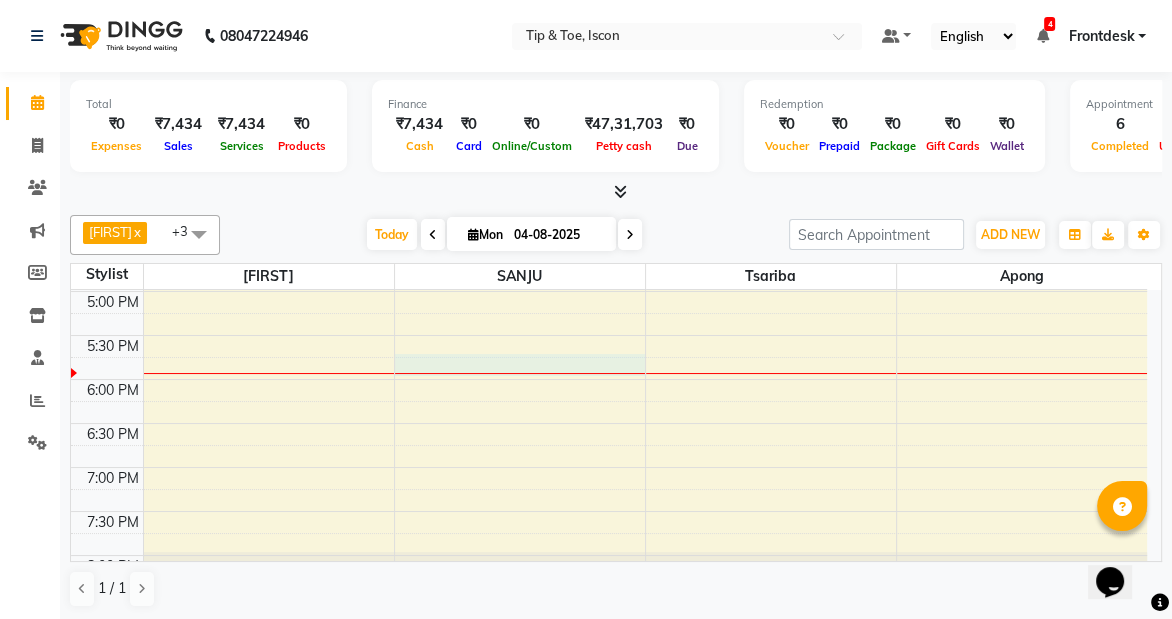 click on "8:00 AM 8:30 AM 9:00 AM 9:30 AM 10:00 AM 10:30 AM 11:00 AM 11:30 AM 12:00 PM 12:30 PM 1:00 PM 1:30 PM 2:00 PM 2:30 PM 3:00 PM 3:30 PM 4:00 PM 4:30 PM 5:00 PM 5:30 PM 6:00 PM 6:30 PM 7:00 PM 7:30 PM 8:00 PM 8:30 PM     rinku, TK01, 01:15 PM-01:45 PM, Permanent Gel Polish Removal     rinku, TK01, 01:45 PM-02:45 PM, T&T Acrylic Nail Re-fills     rinku, TK01, 02:45 PM-03:30 PM, Cateye Gel Polish     rinku, TK01, 01:15 PM-01:45 PM, Permanent Gel Polish Removal     rinku, TK01, 01:45 PM-04:00 PM, Feet Facial Detoc Pedicure 10 Steps,Permanent Gel Polish Removal,Chrome/Metallic Nails     rinku, TK01, 01:15 PM-03:30 PM, Chrome/Metallic Nails,Permanent Gel Polish Removal,T&T Acrylic Nail Re-fills" at bounding box center [609, 71] 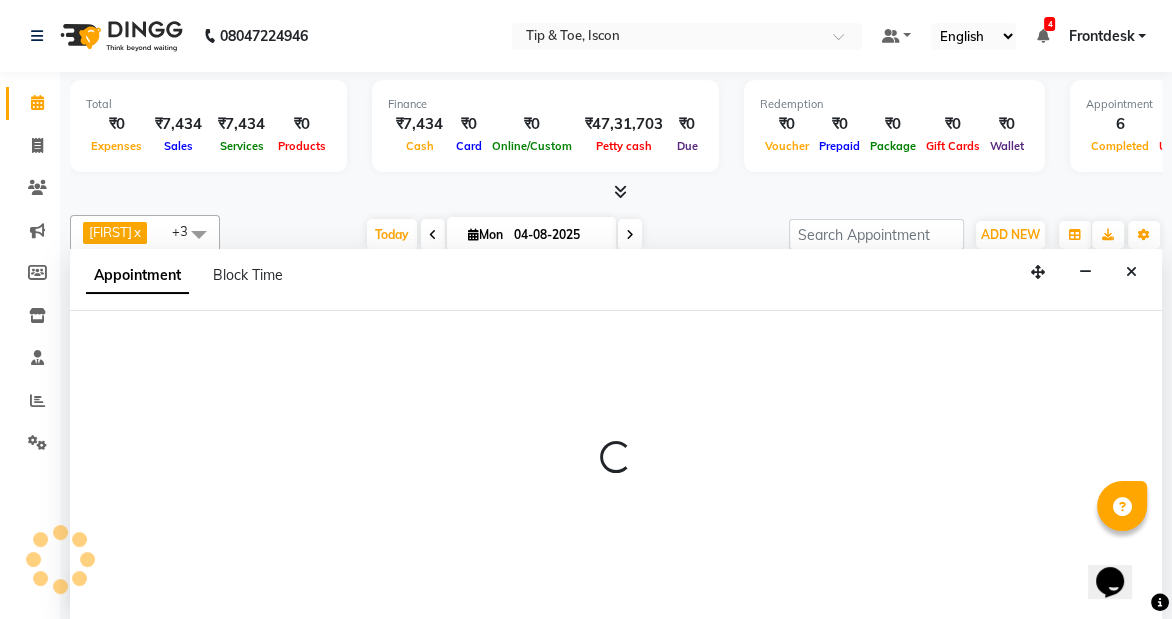 select on "42663" 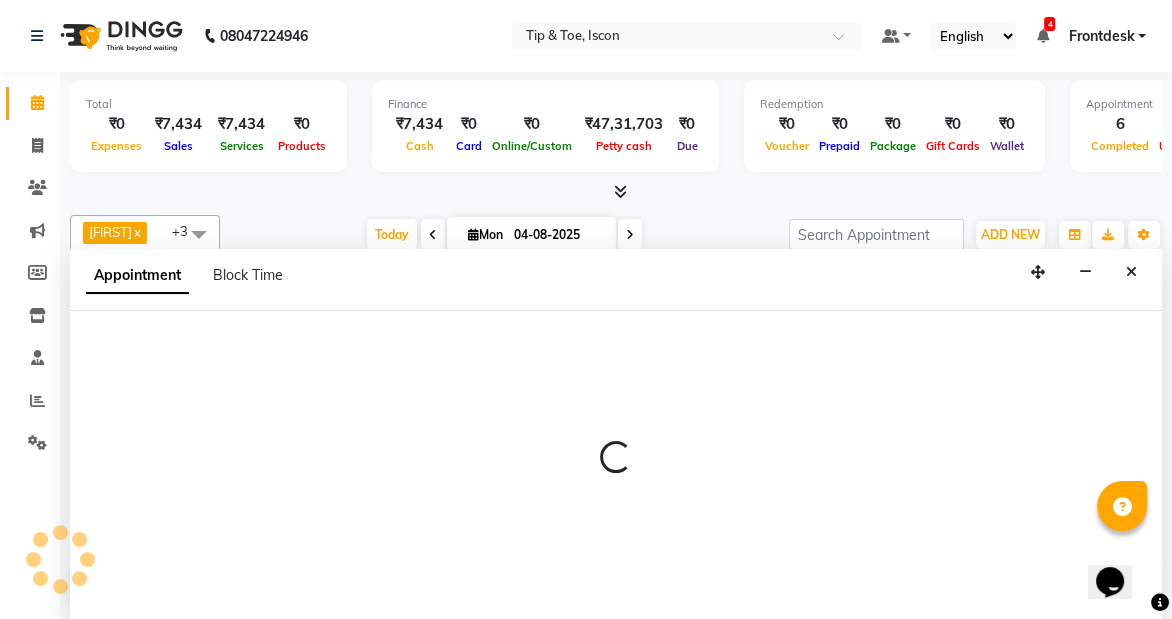 select on "tentative" 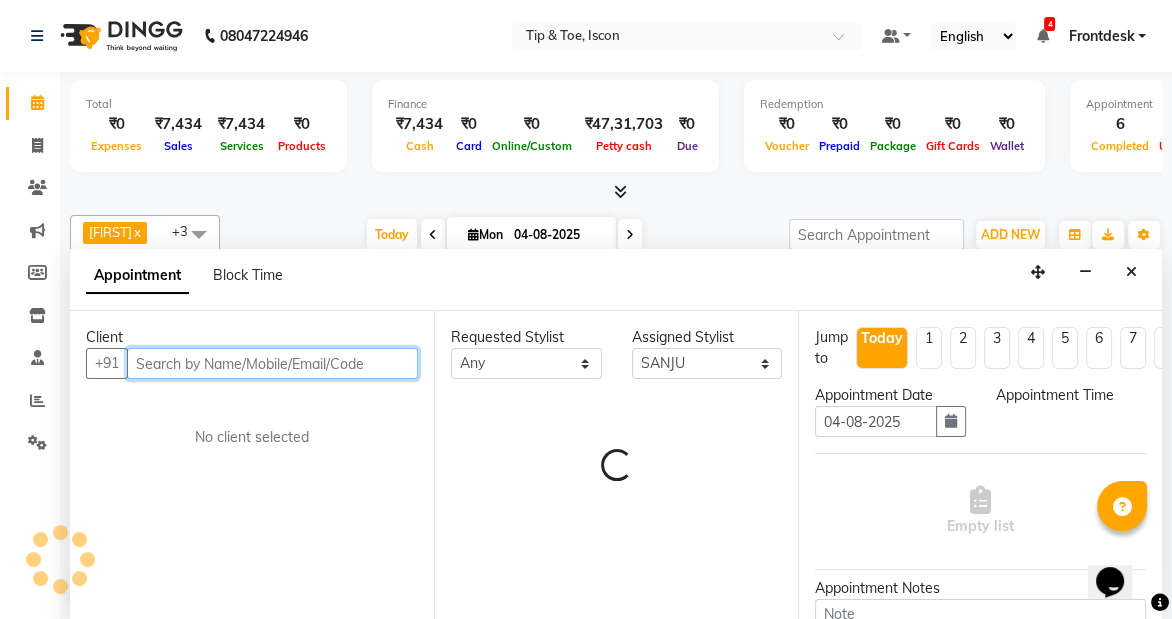 select on "1065" 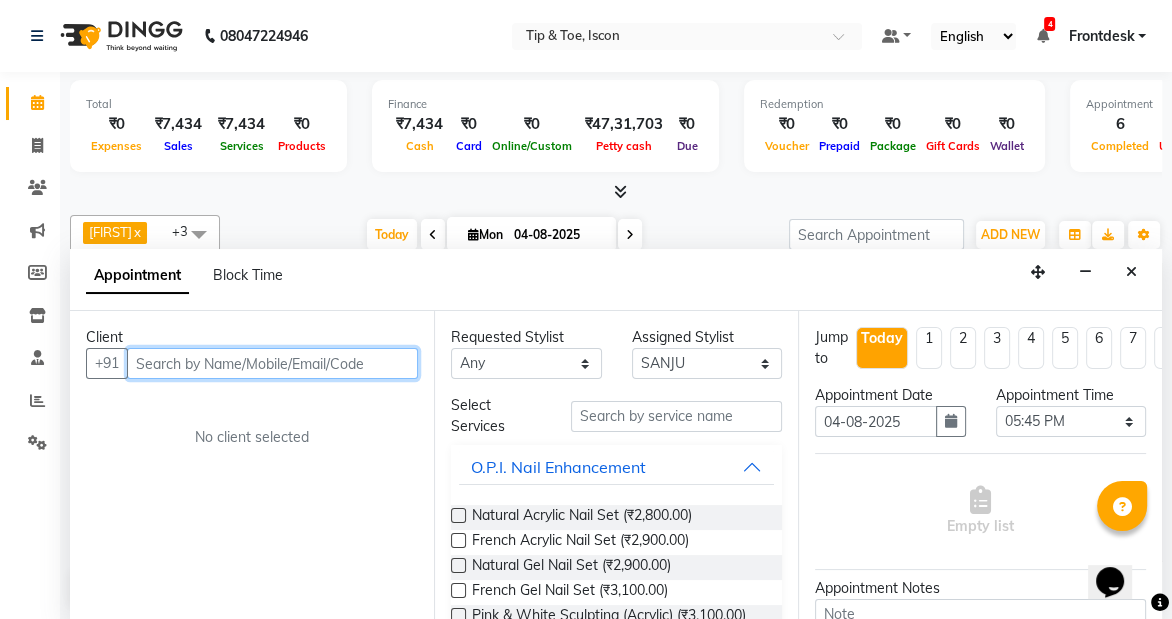 paste on "[PHONE]" 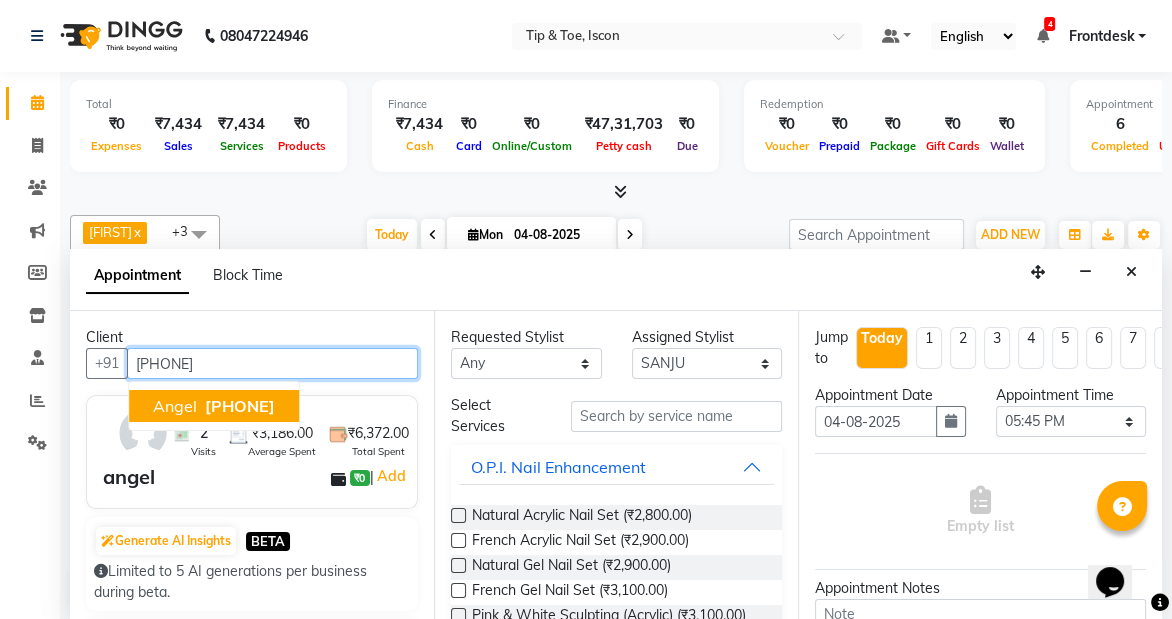 type on "[PHONE]" 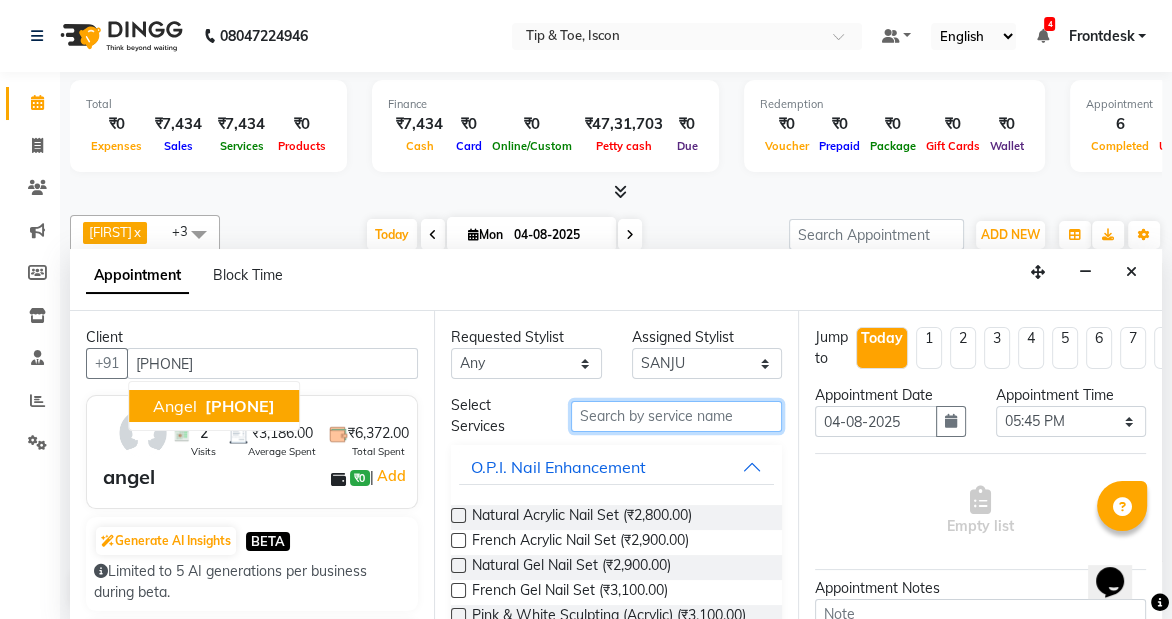 click at bounding box center [676, 416] 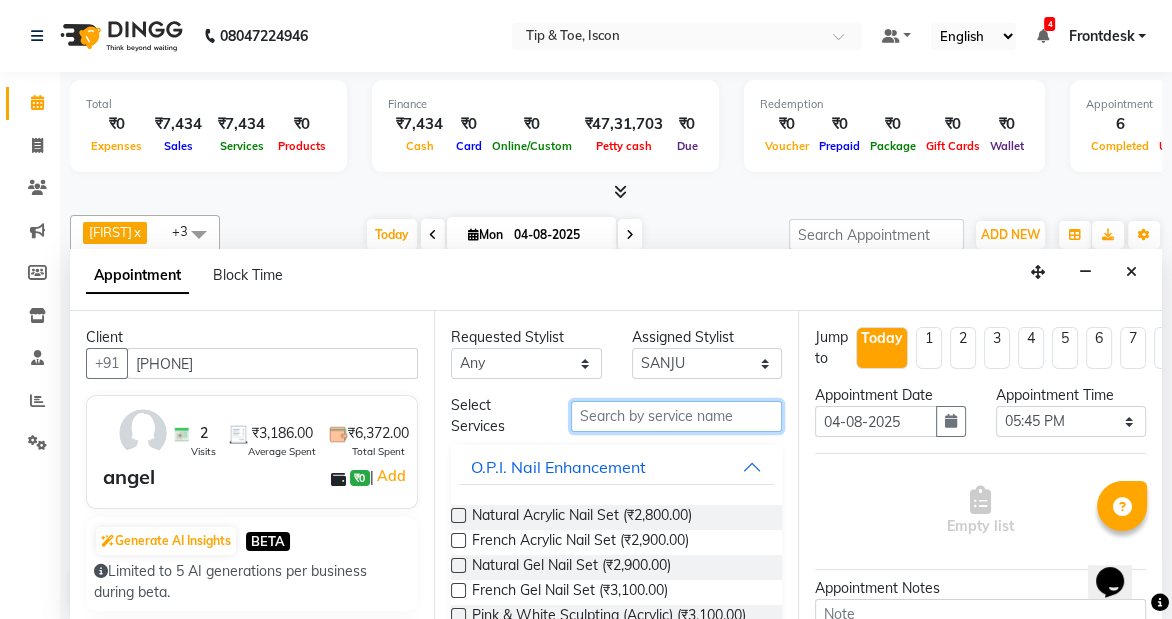 click at bounding box center (676, 416) 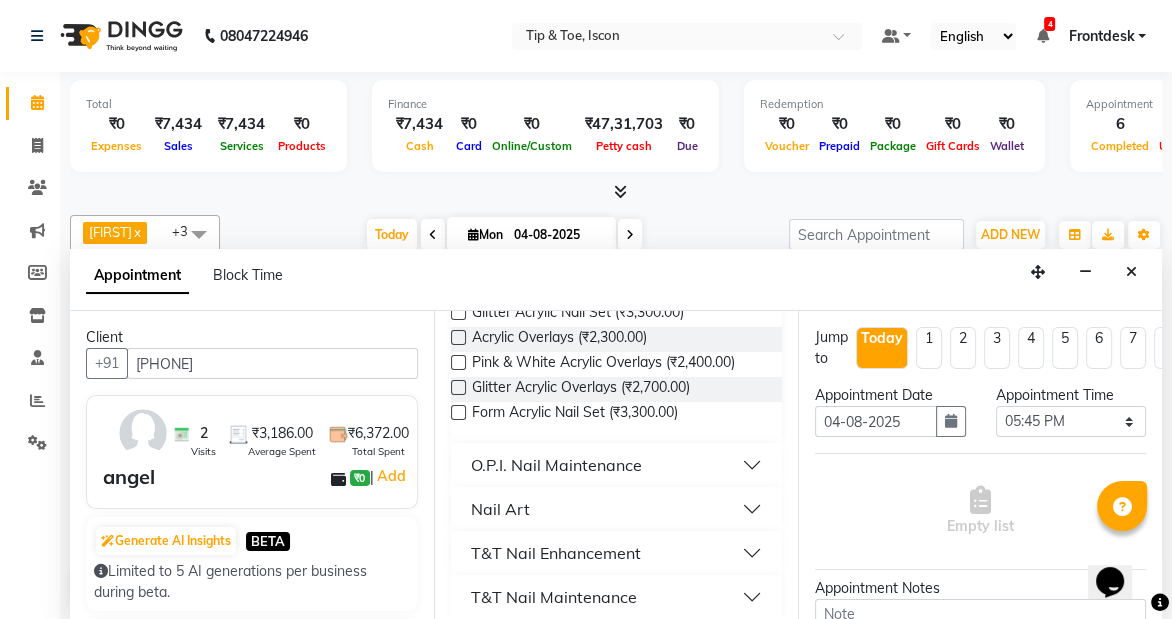 scroll, scrollTop: 309, scrollLeft: 0, axis: vertical 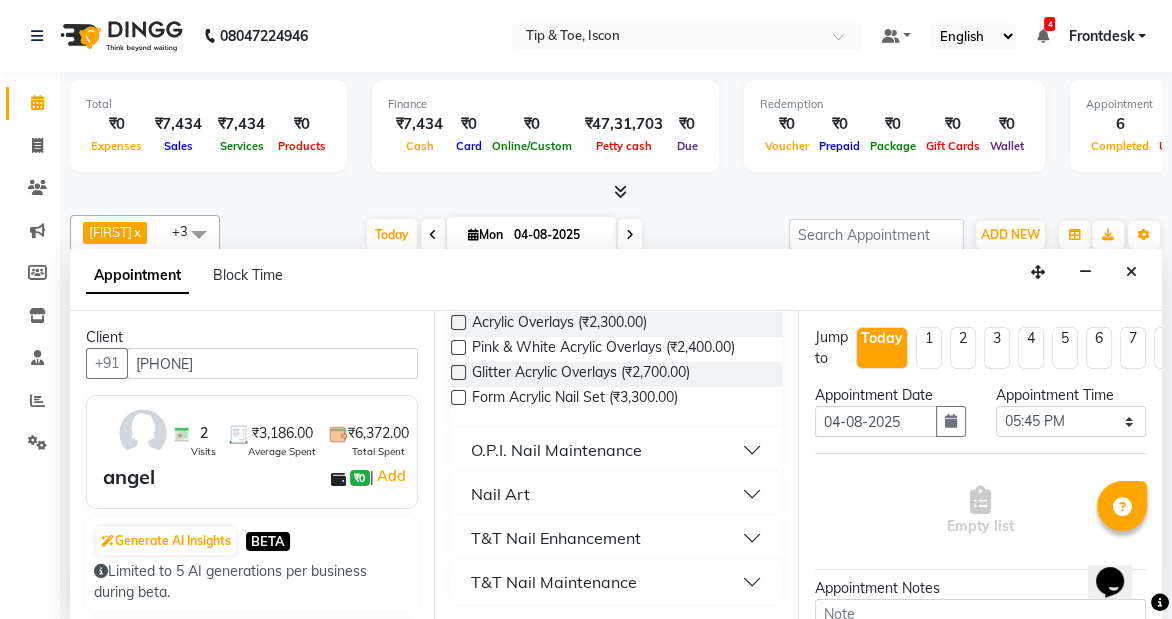 type on "acry" 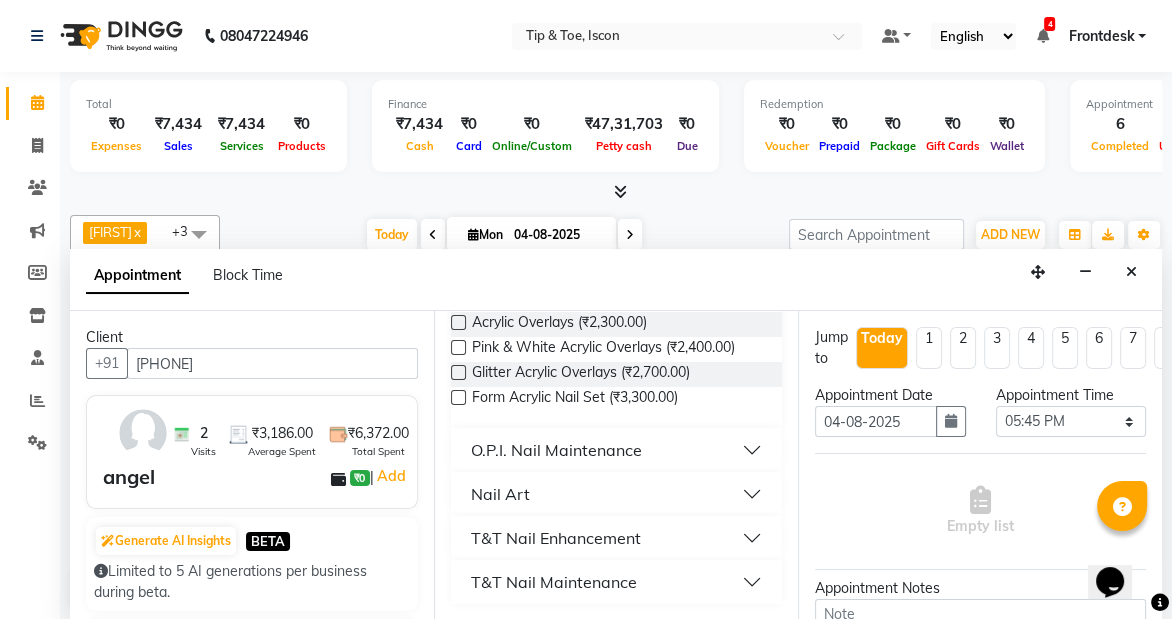 click on "T&T Nail Enhancement" at bounding box center [556, 538] 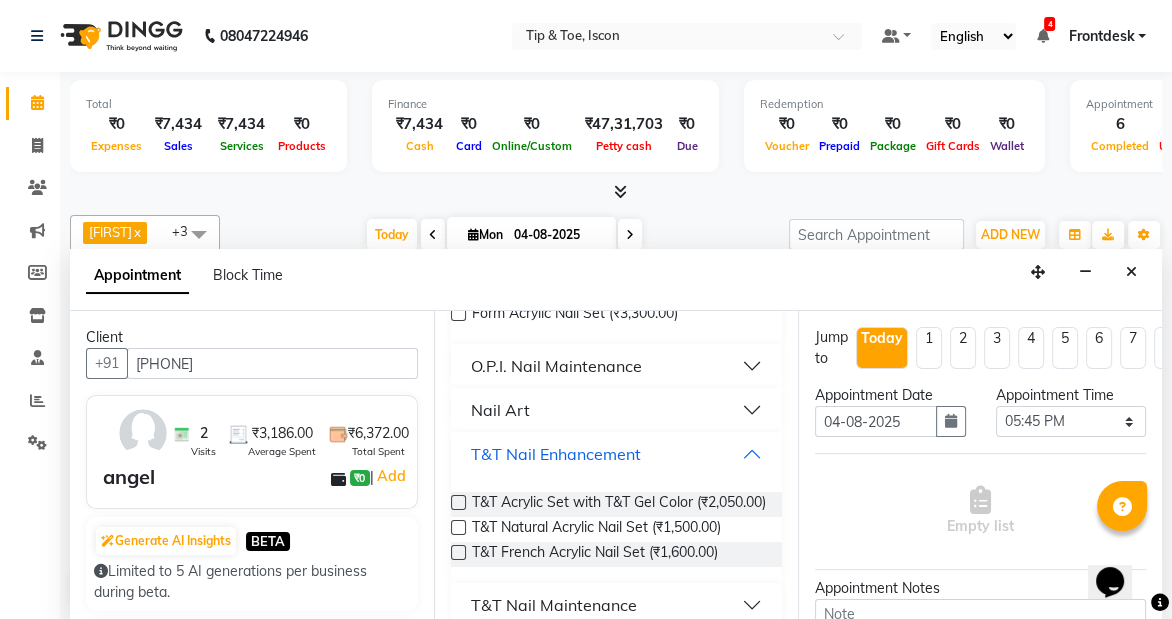scroll, scrollTop: 432, scrollLeft: 0, axis: vertical 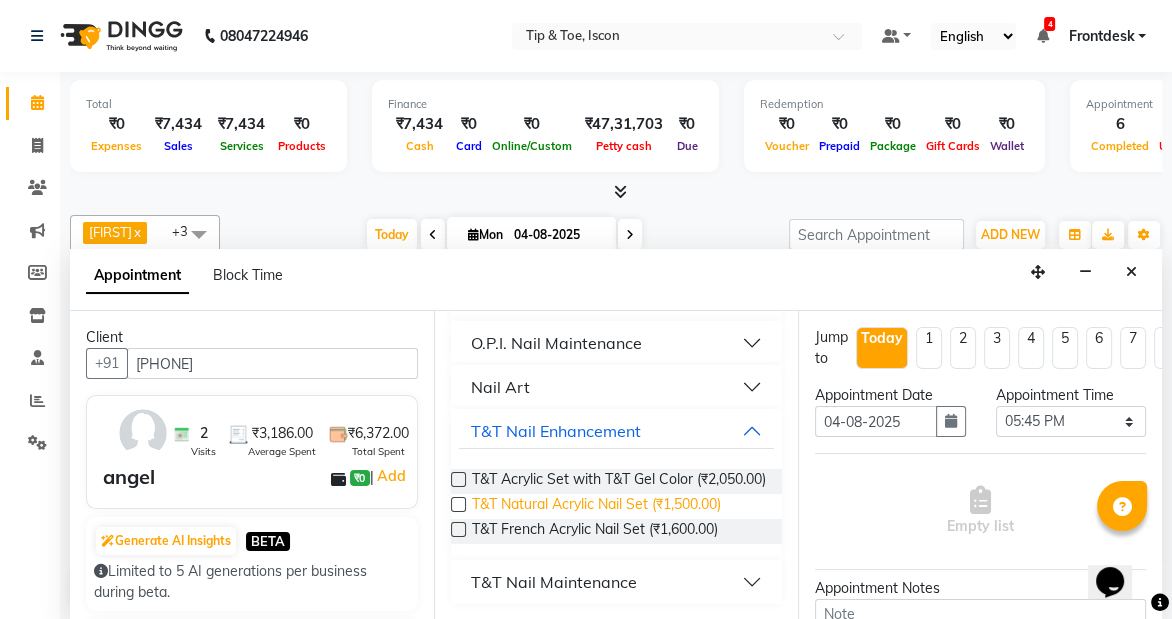 click on "T&T Natural Acrylic Nail Set (₹1,500.00)" at bounding box center (596, 506) 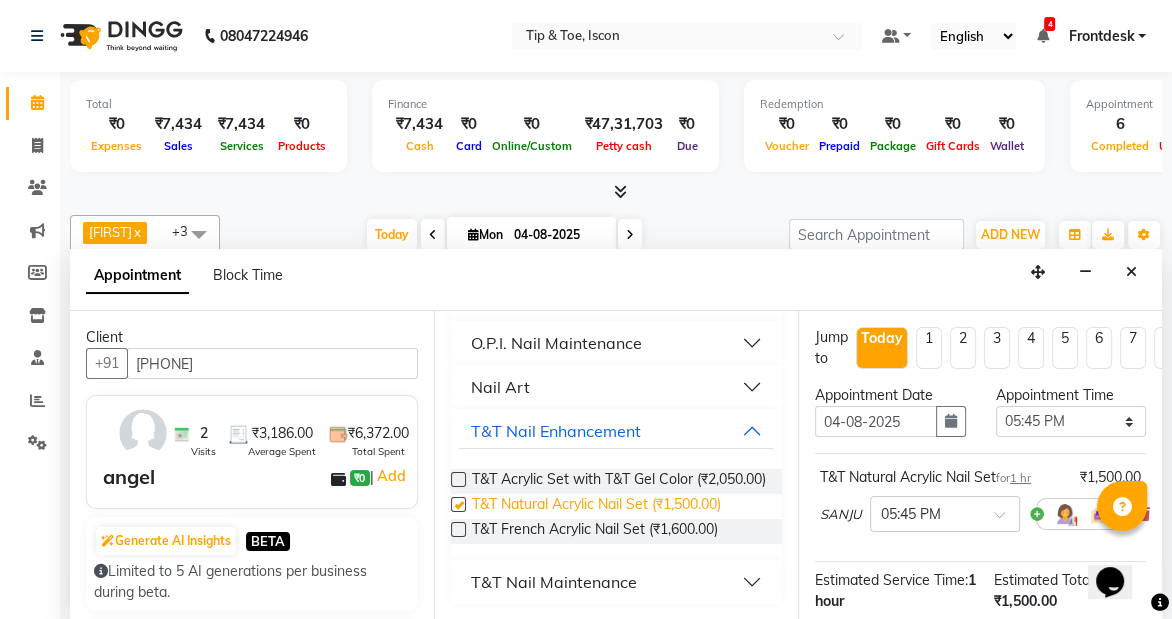 checkbox on "false" 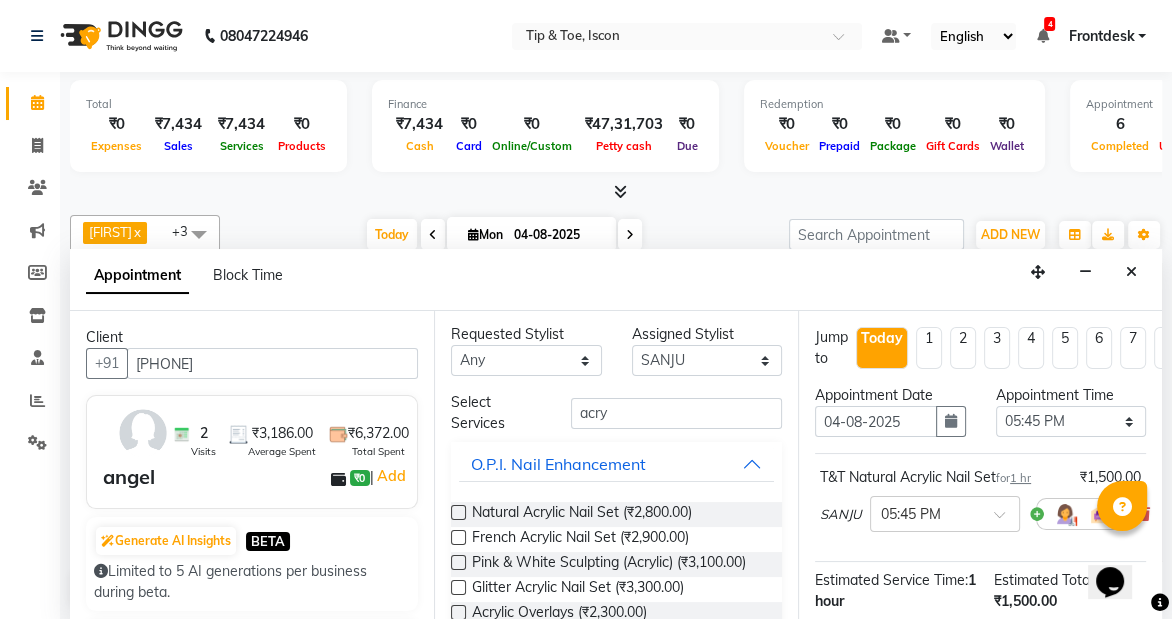 scroll, scrollTop: 0, scrollLeft: 0, axis: both 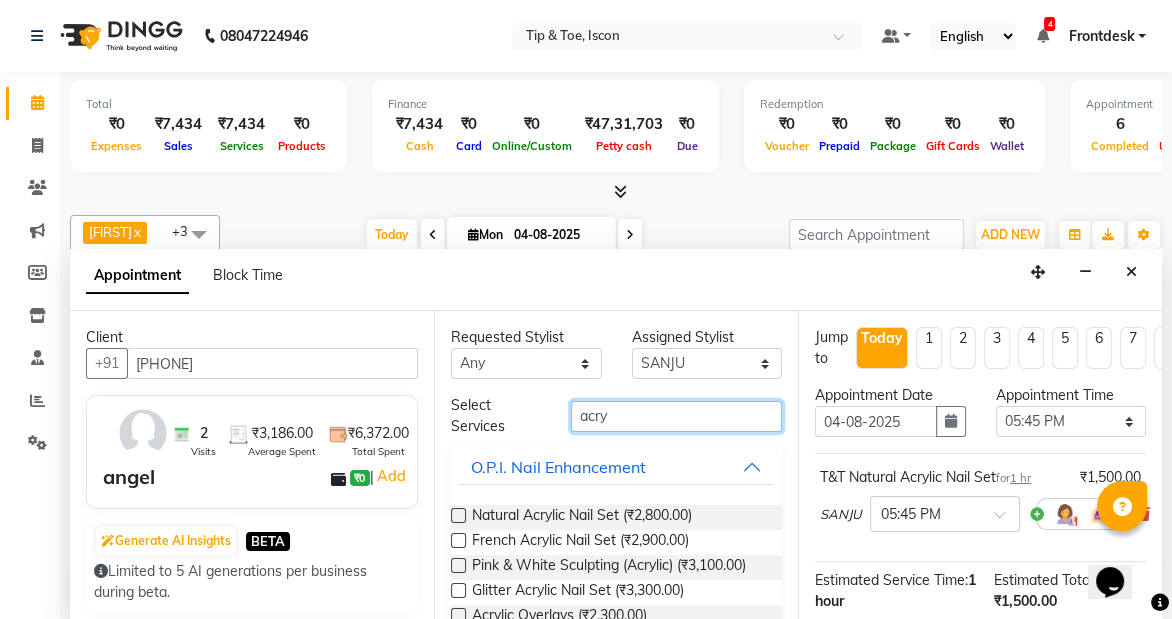 click on "acry" at bounding box center [676, 416] 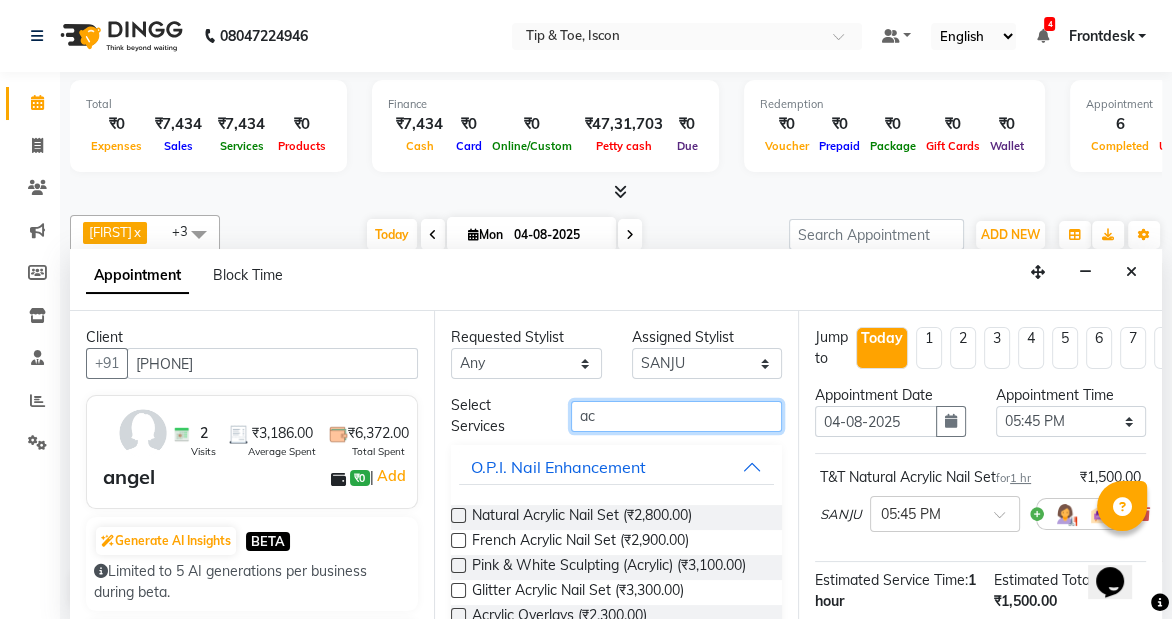 type on "a" 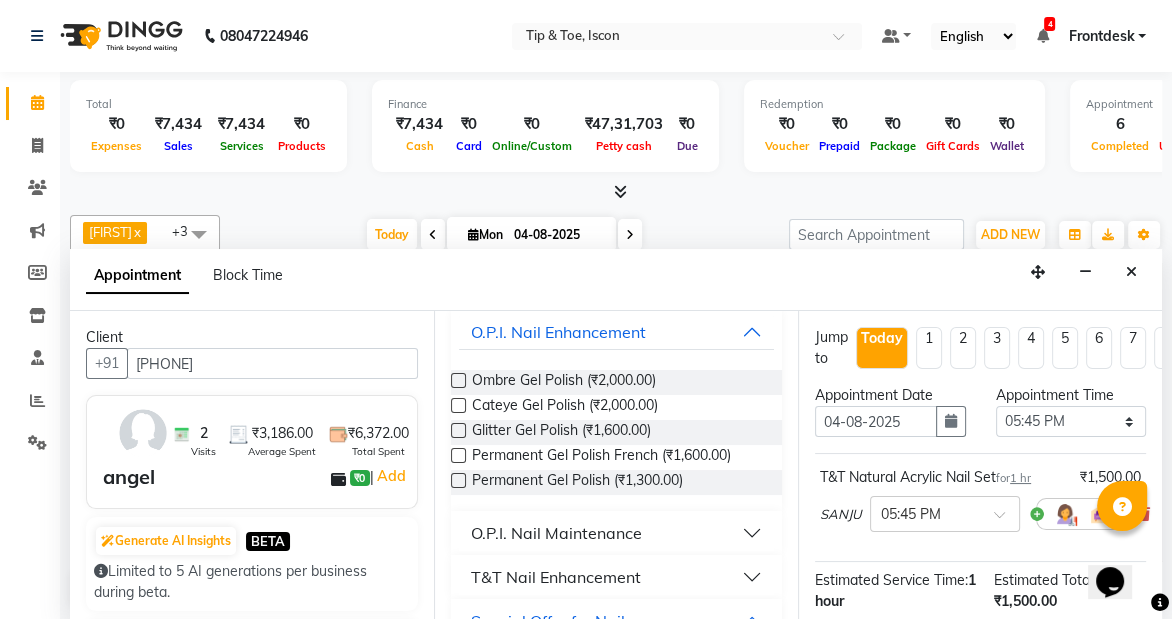 scroll, scrollTop: 389, scrollLeft: 0, axis: vertical 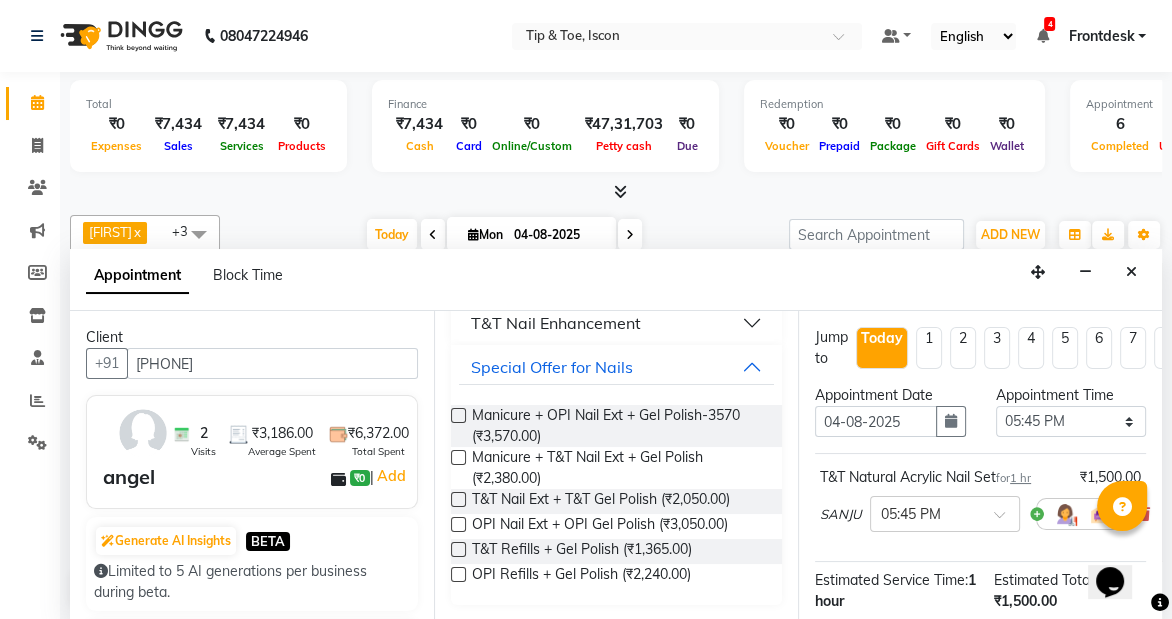 type on "gel p" 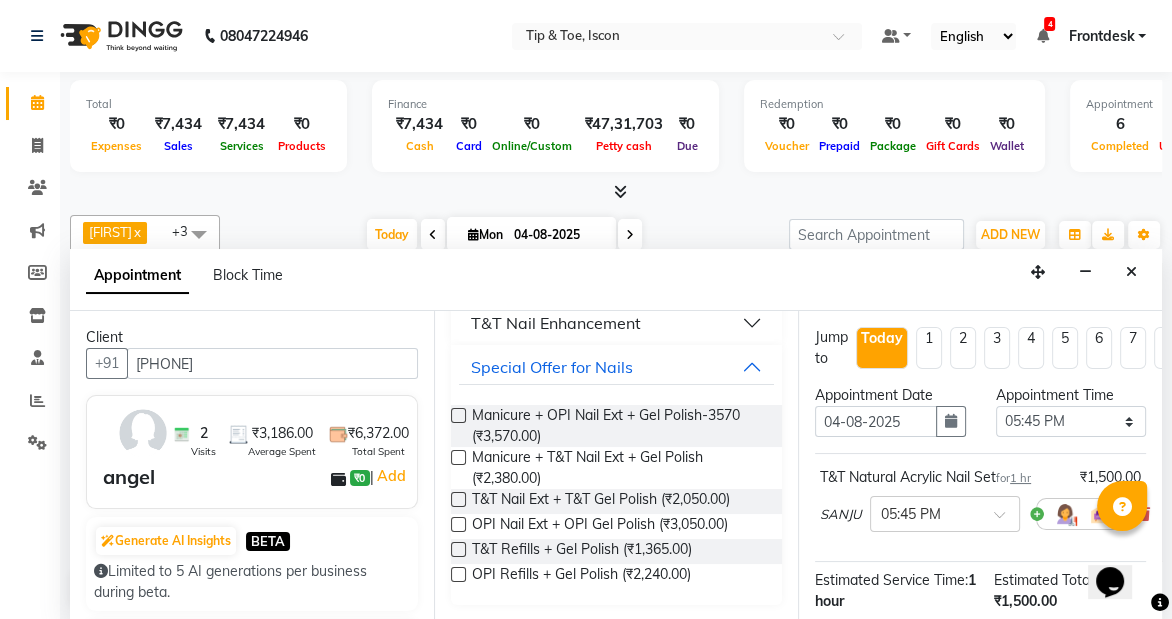 click on "T&T Nail Enhancement" at bounding box center [616, 323] 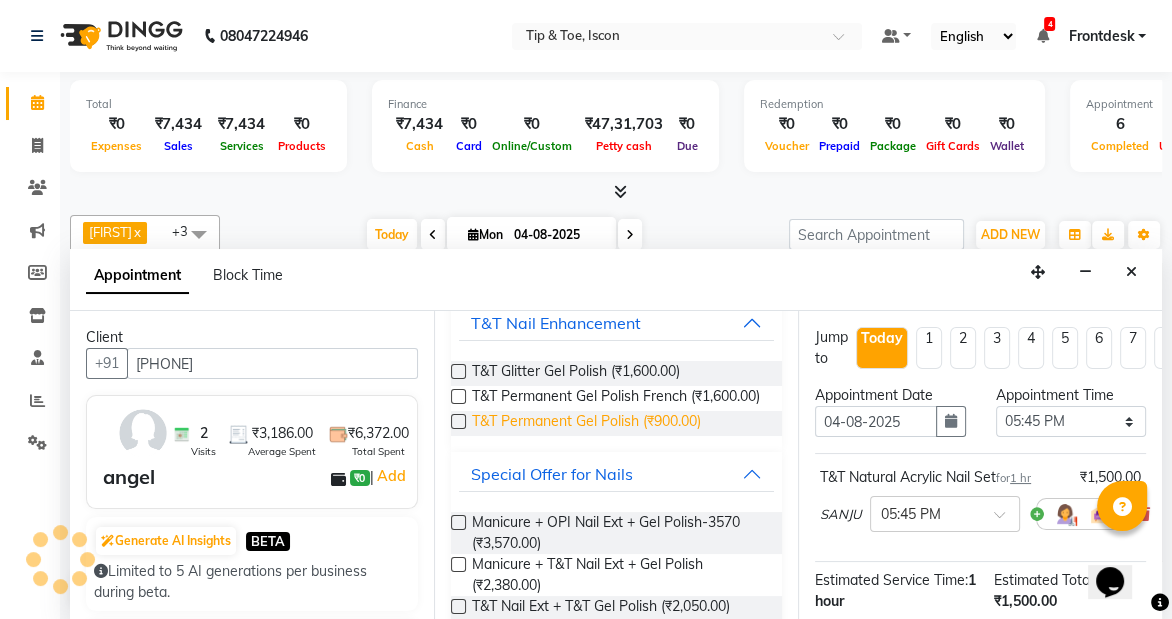 click on "T&T Permanent Gel Polish (₹900.00)" at bounding box center [586, 423] 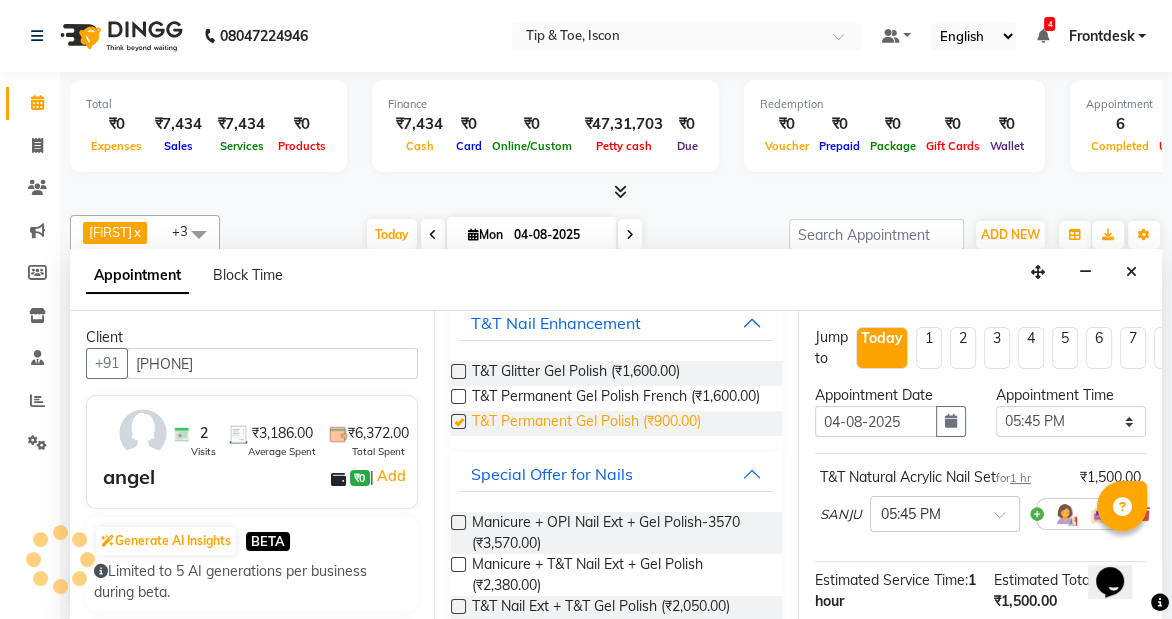 checkbox on "false" 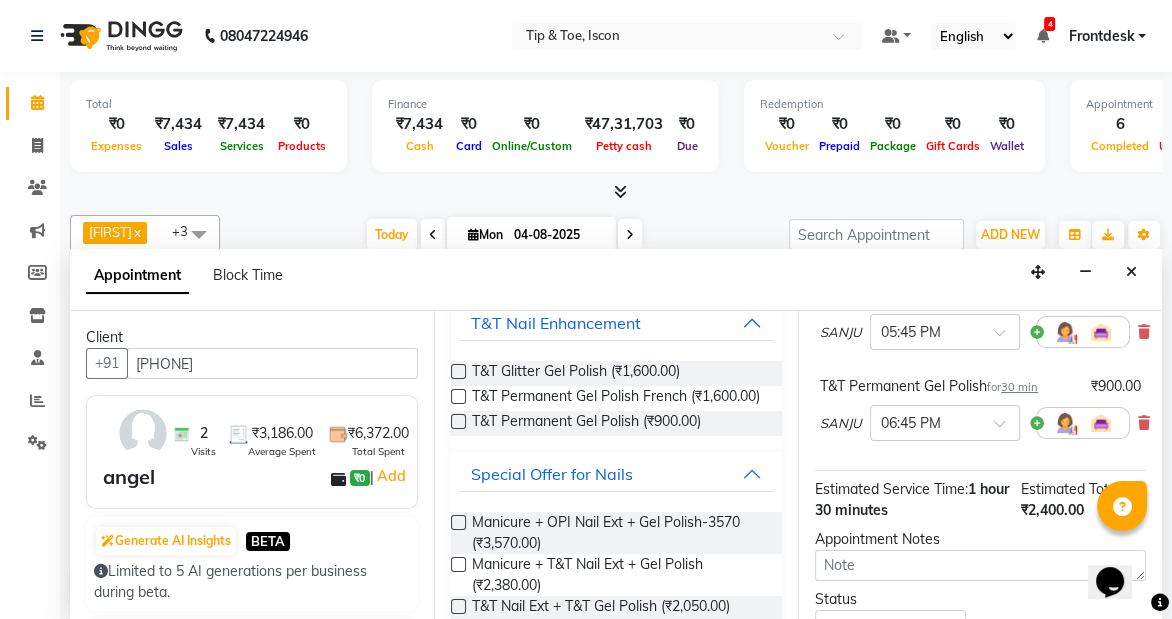 scroll, scrollTop: 358, scrollLeft: 0, axis: vertical 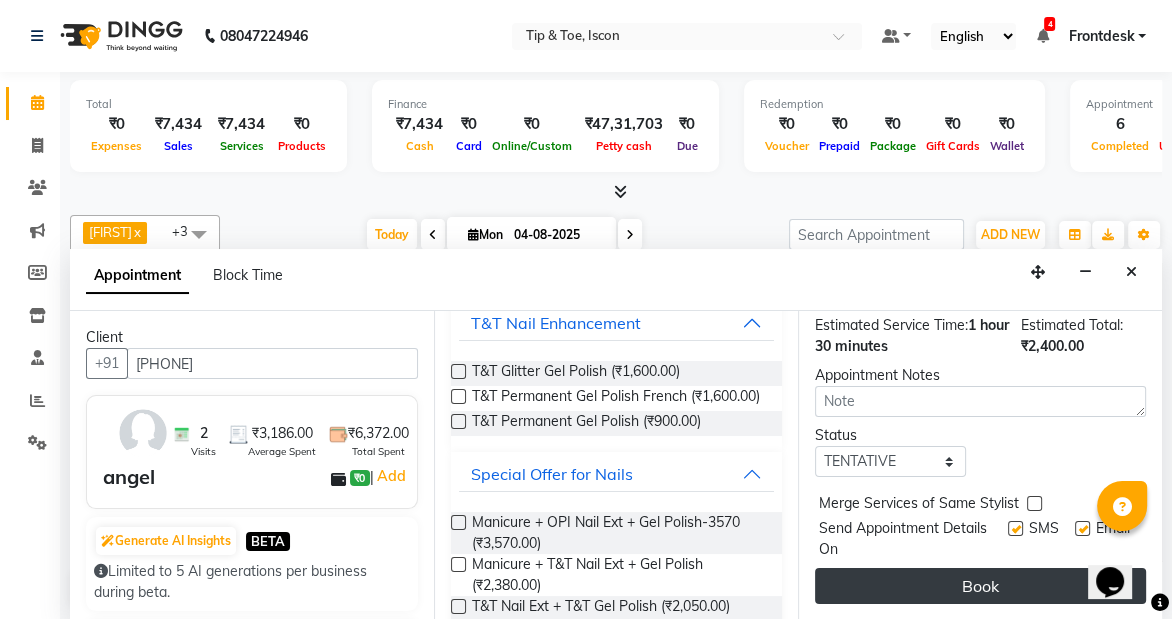 click on "Book" at bounding box center [980, 586] 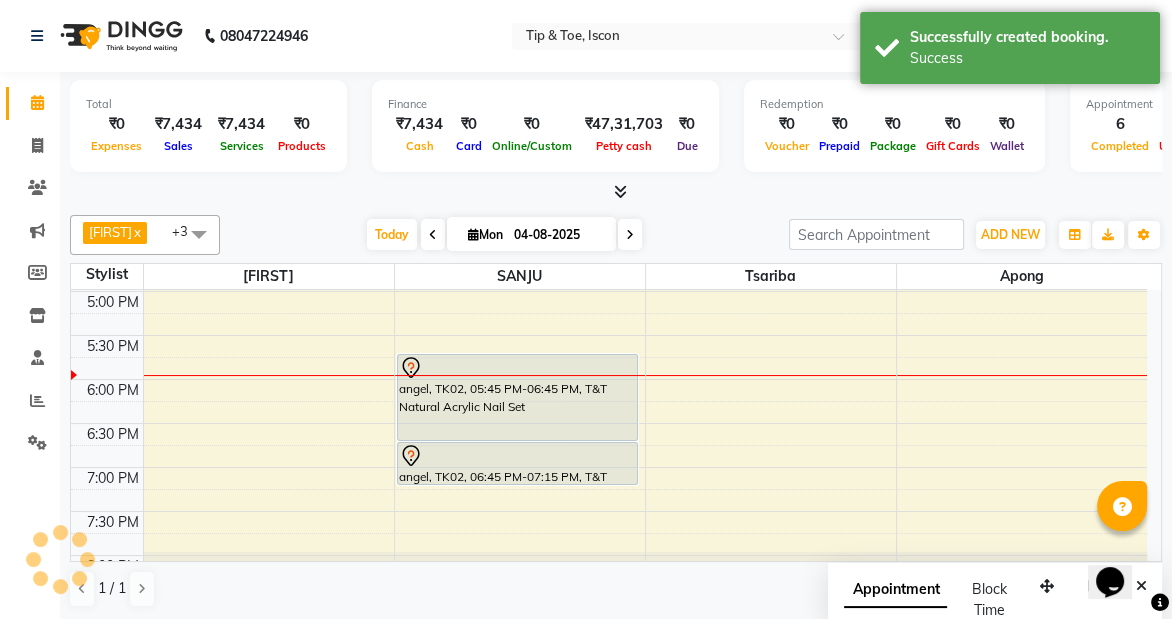 scroll, scrollTop: 0, scrollLeft: 0, axis: both 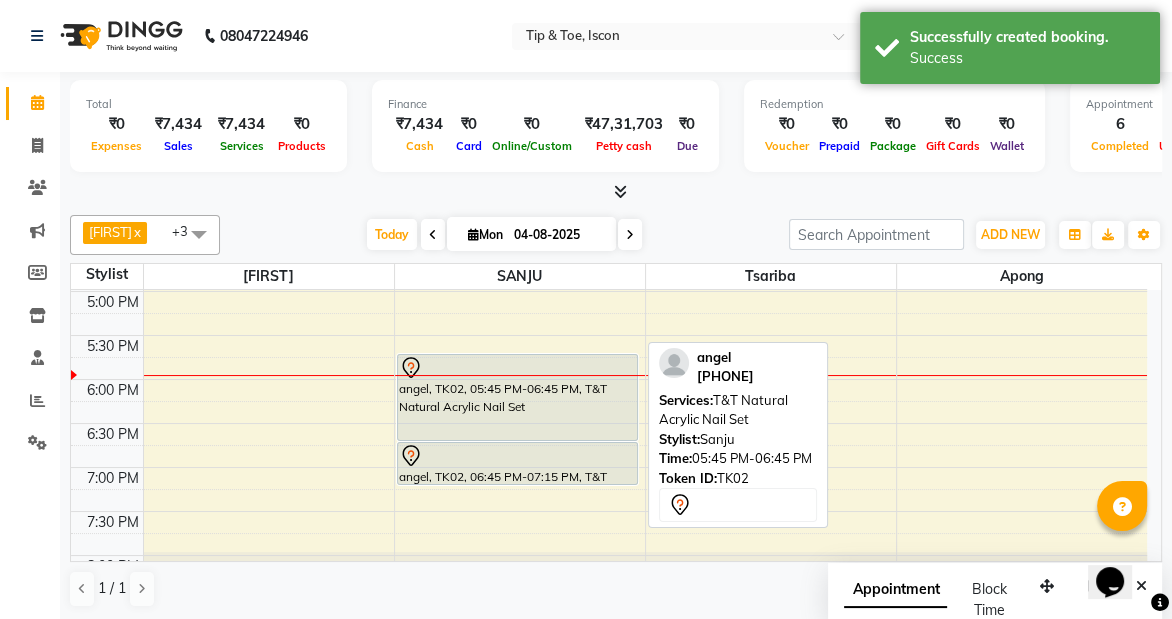 click on "angel, TK02, 05:45 PM-06:45 PM, T&T Natural Acrylic Nail Set" at bounding box center (518, 397) 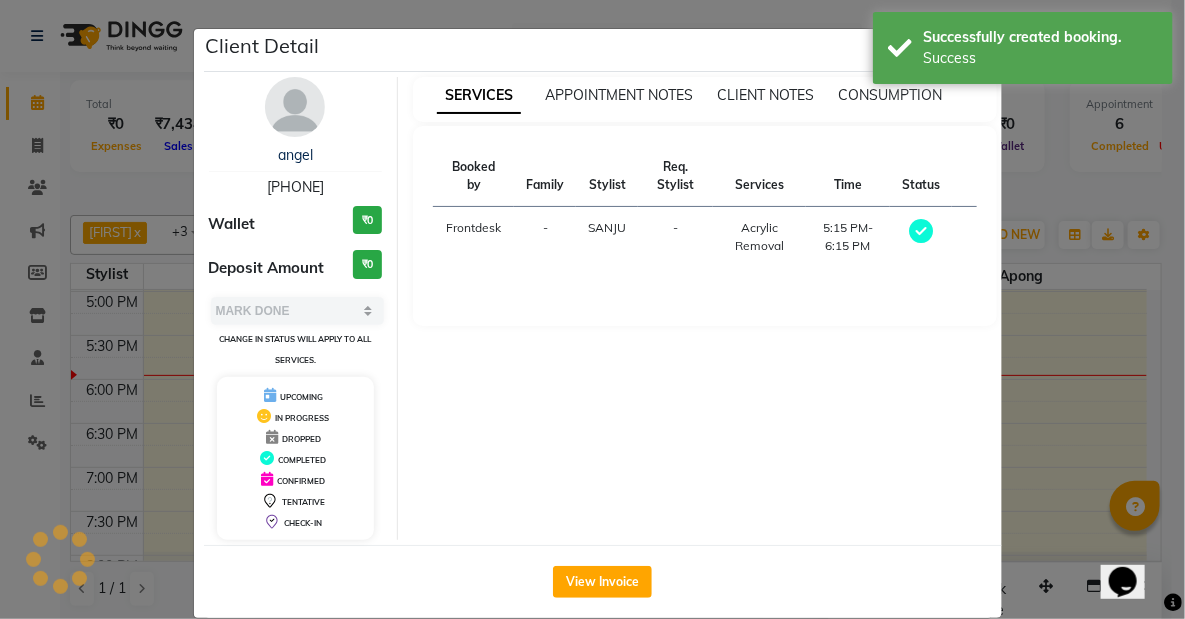 select on "7" 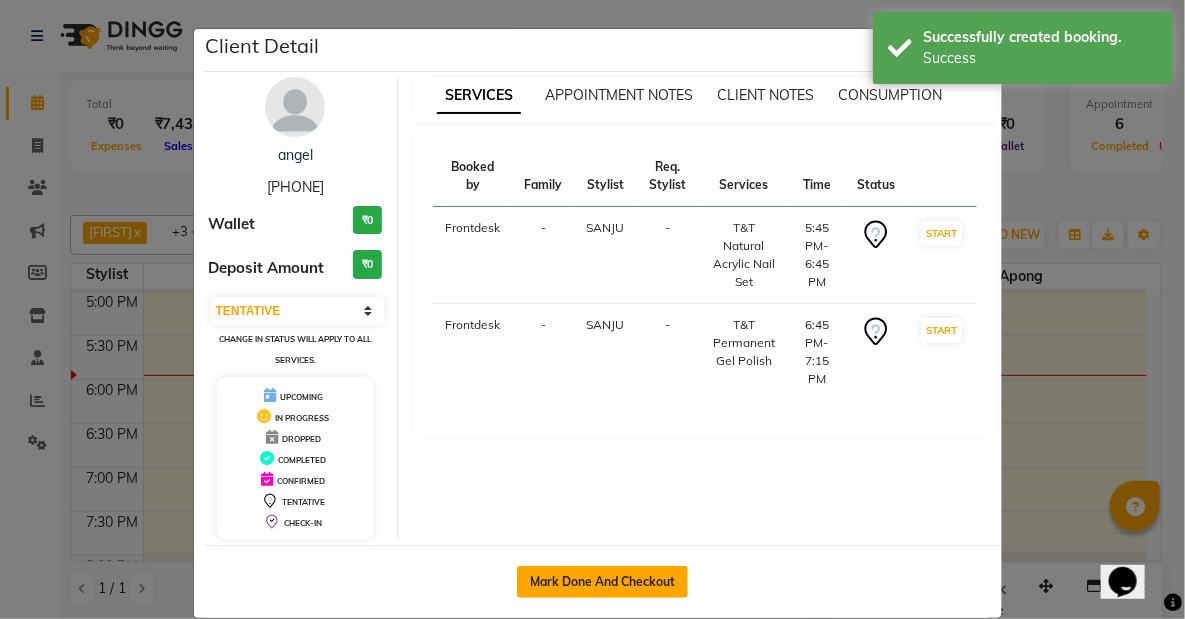 click on "Mark Done And Checkout" 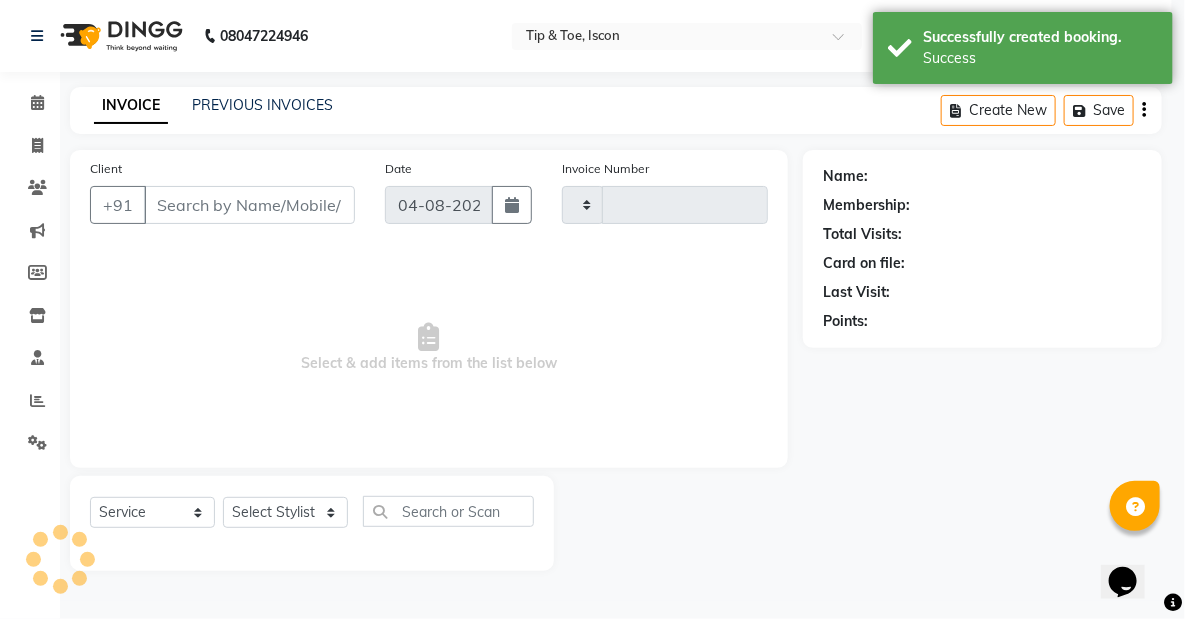 type on "0463" 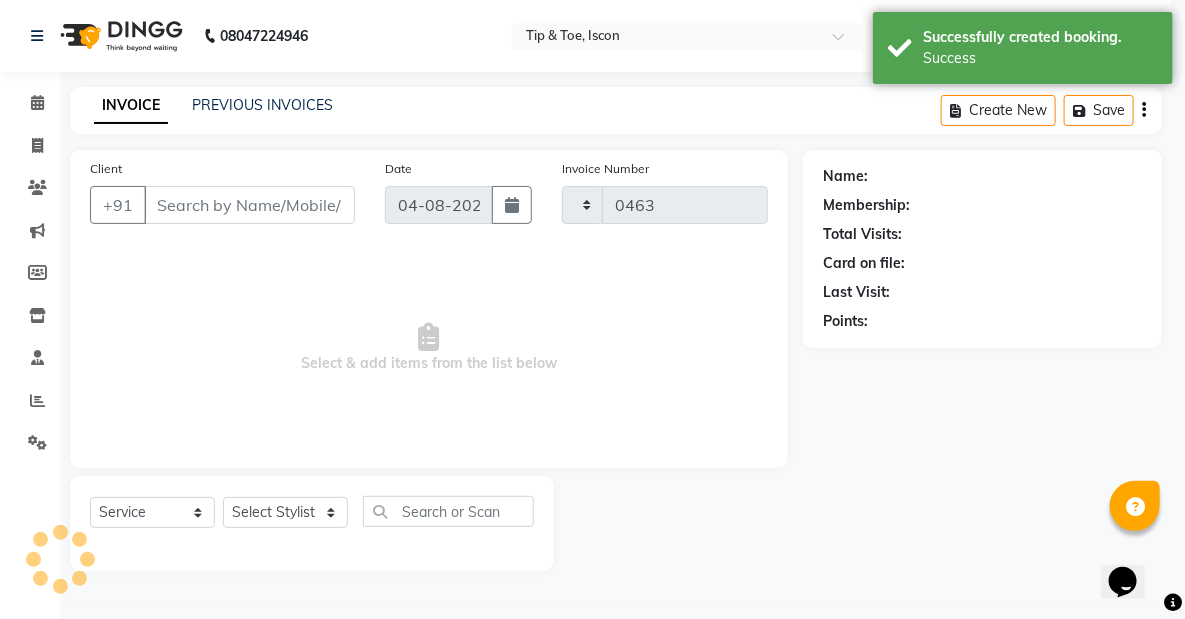 select on "5988" 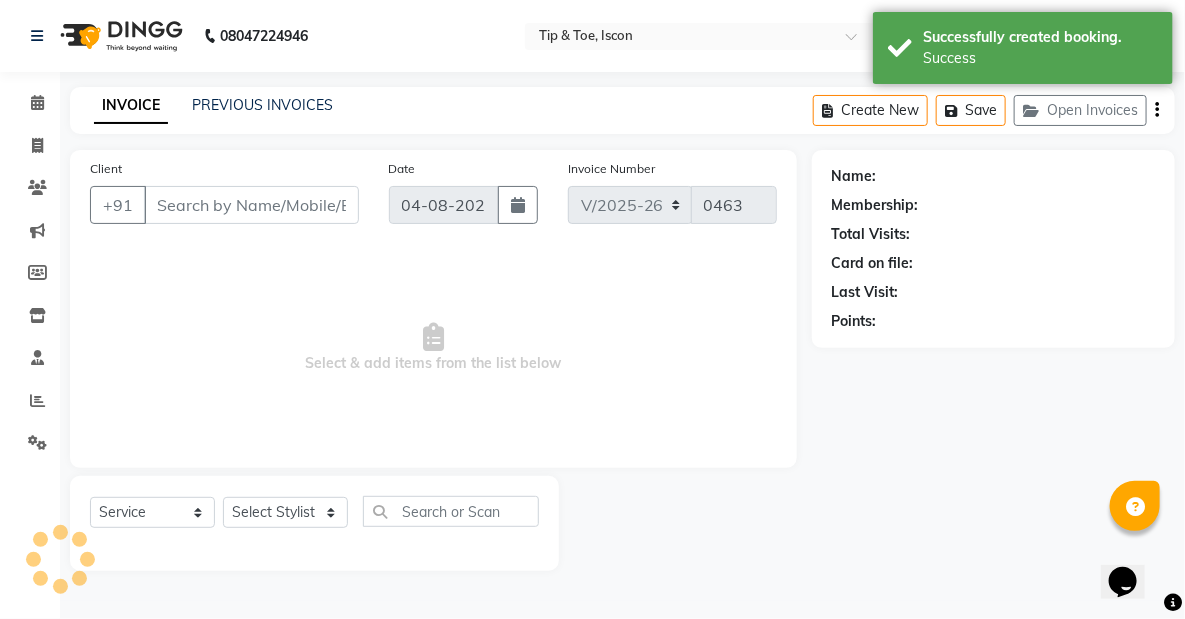 type on "[PHONE]" 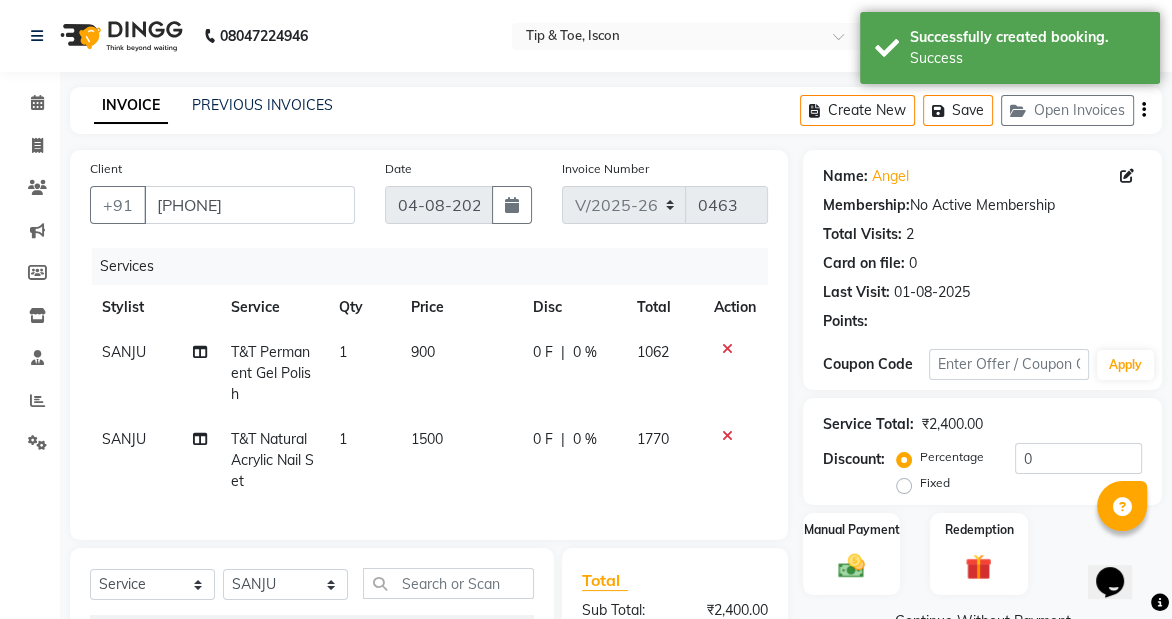 scroll, scrollTop: 260, scrollLeft: 0, axis: vertical 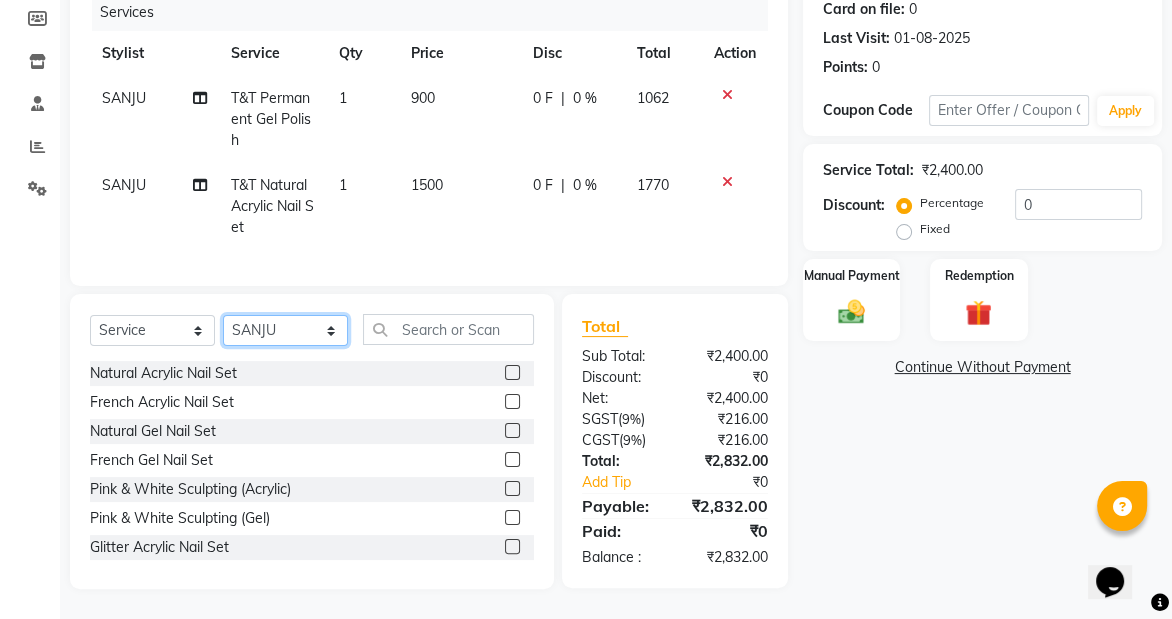 click on "Select Stylist Aghavi  Aki  Apong charmi Frontdesk MINAL  Montie Sir MUKESH Pooja  Pooja Tuscano RENU SANJU Sharmila Maam  Tsariba  Vishwa  YASH" 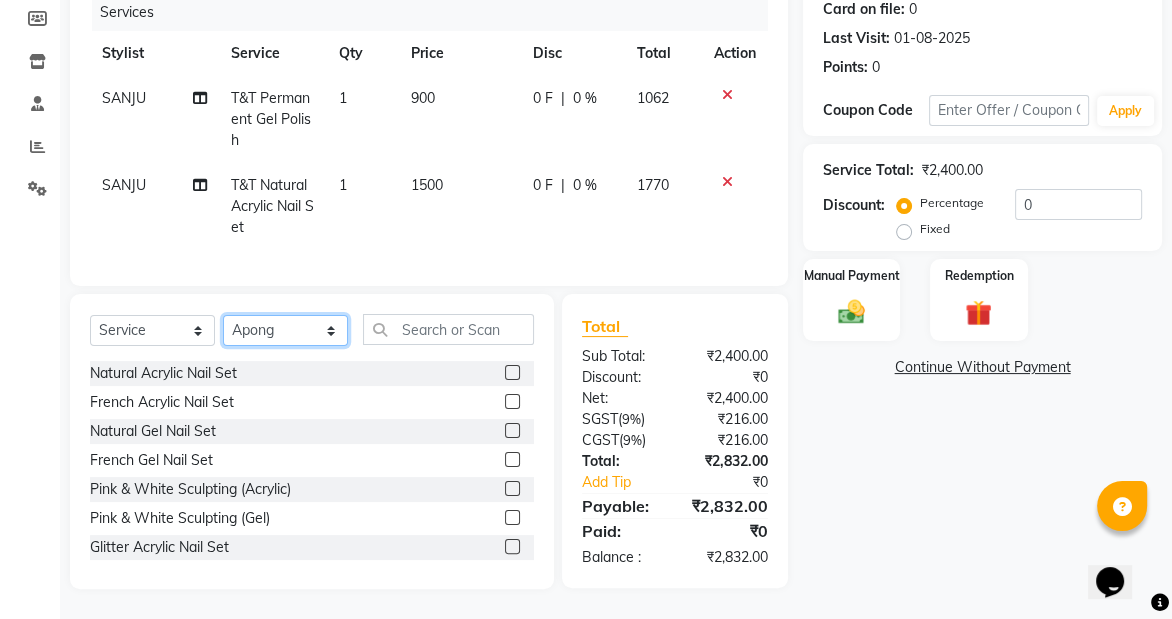 click on "Select Stylist Aghavi  Aki  Apong charmi Frontdesk MINAL  Montie Sir MUKESH Pooja  Pooja Tuscano RENU SANJU Sharmila Maam  Tsariba  Vishwa  YASH" 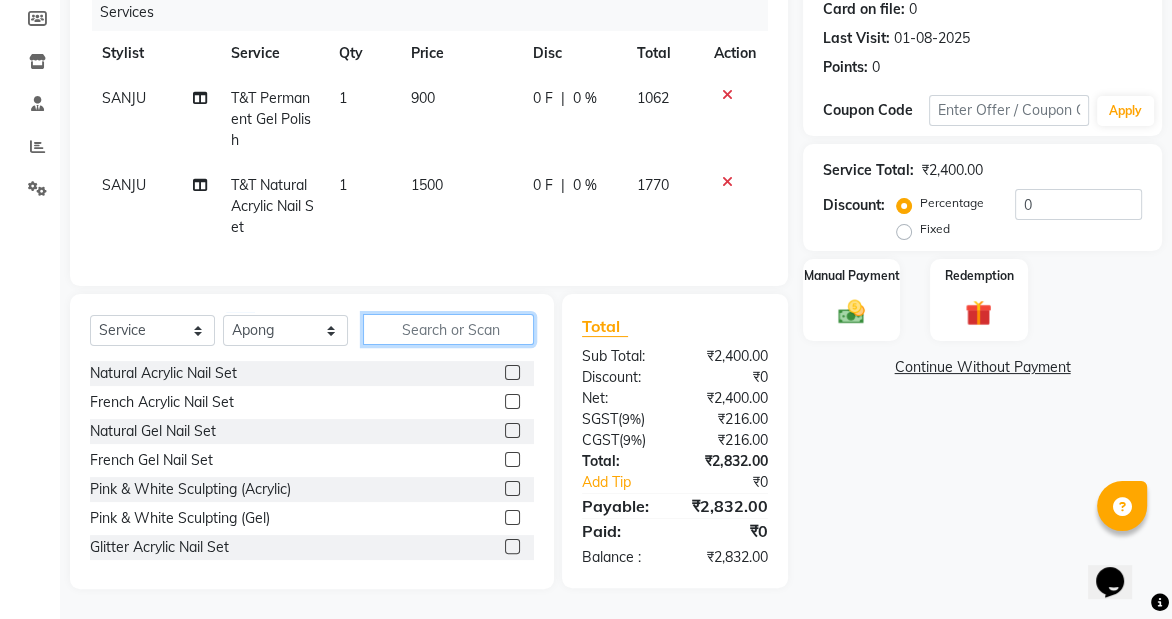click 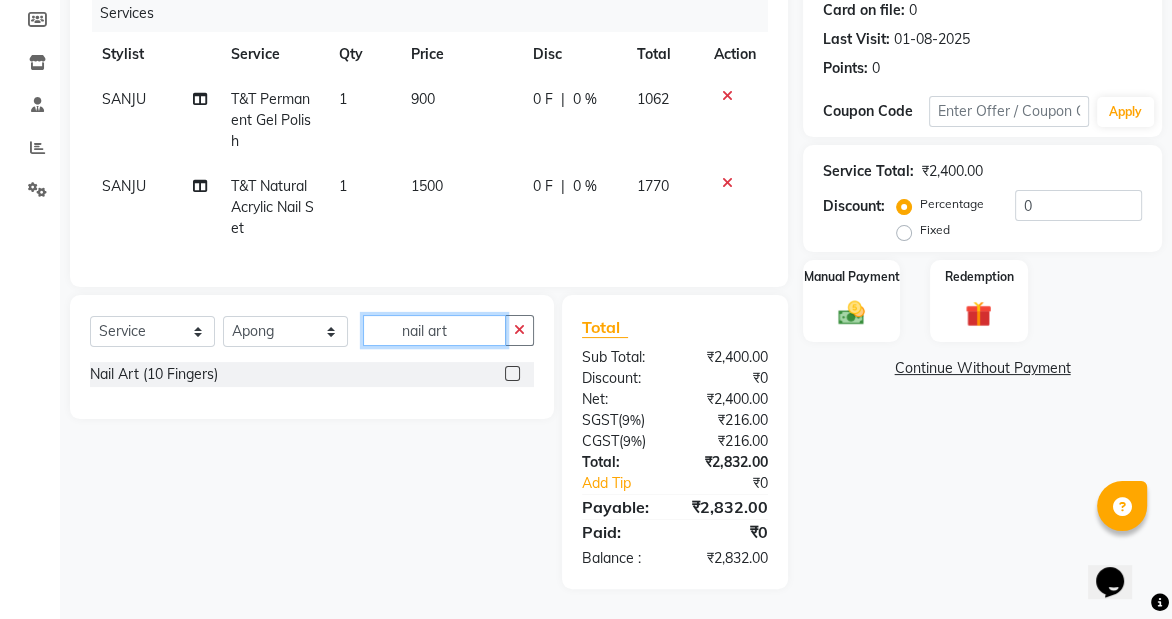 type on "nail art" 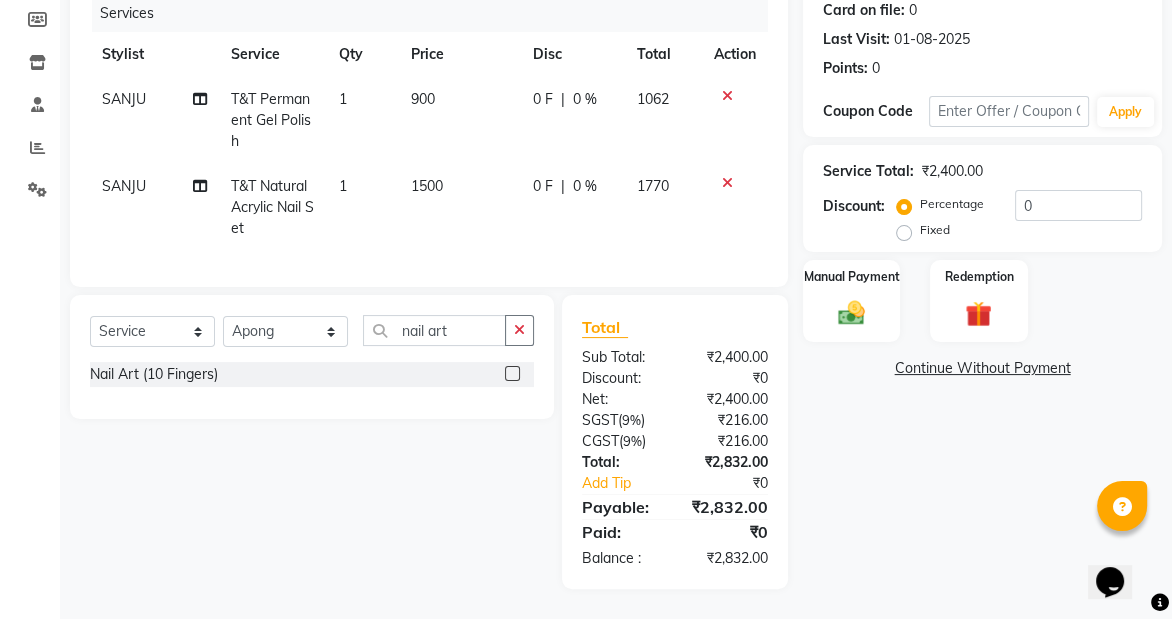 click 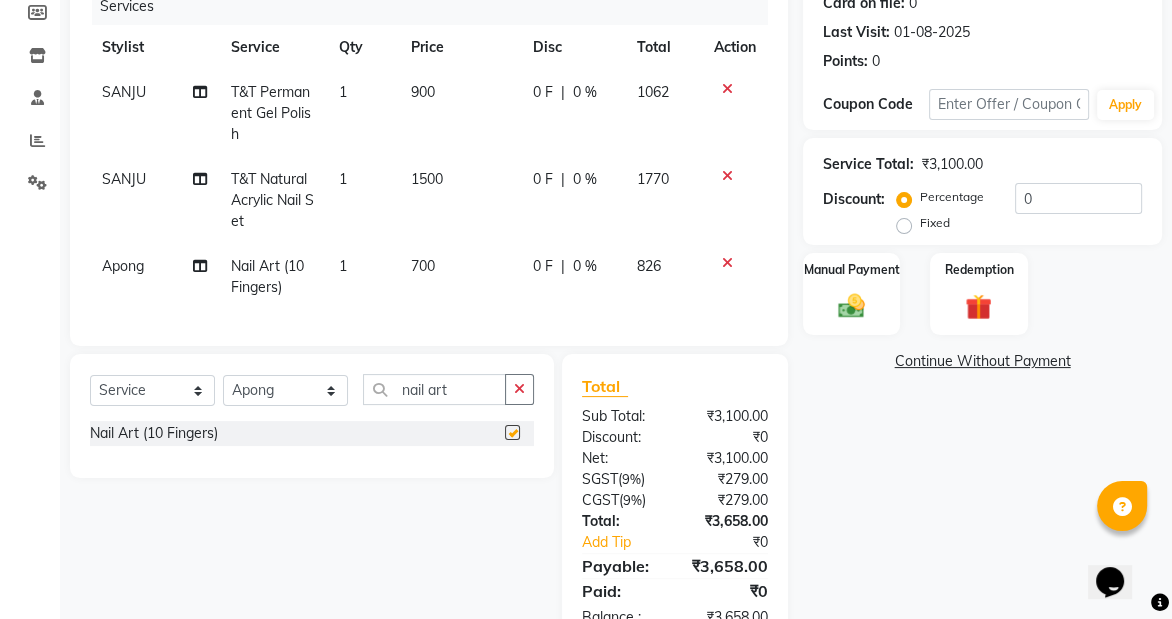 checkbox on "false" 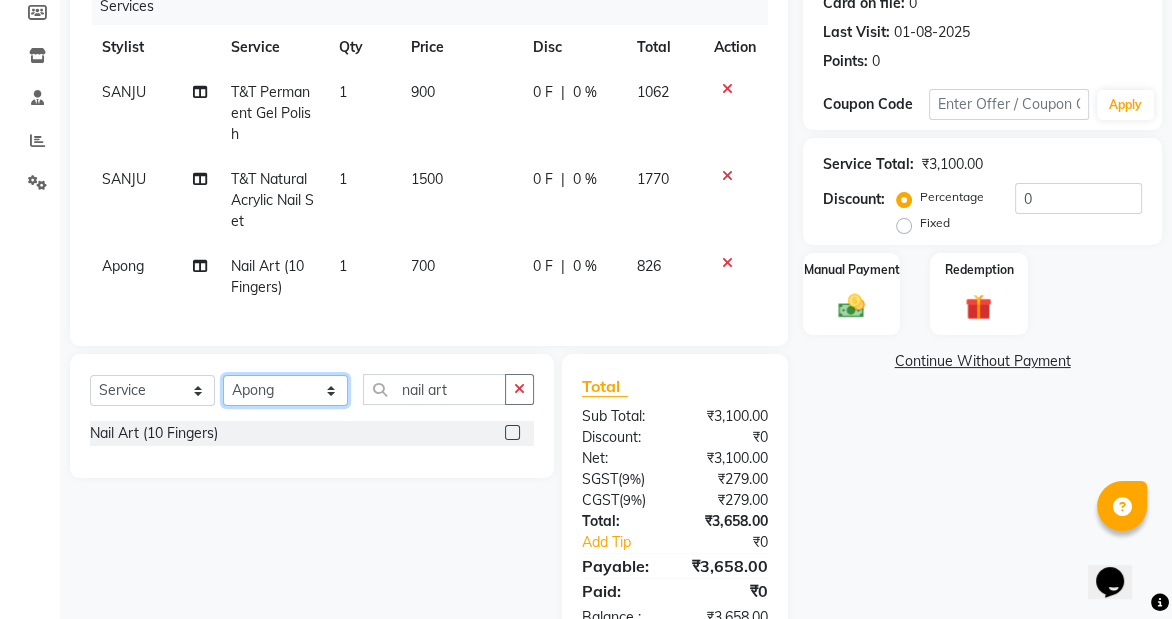 click on "Select Stylist Aghavi  Aki  Apong charmi Frontdesk MINAL  Montie Sir MUKESH Pooja  Pooja Tuscano RENU SANJU Sharmila Maam  Tsariba  Vishwa  YASH" 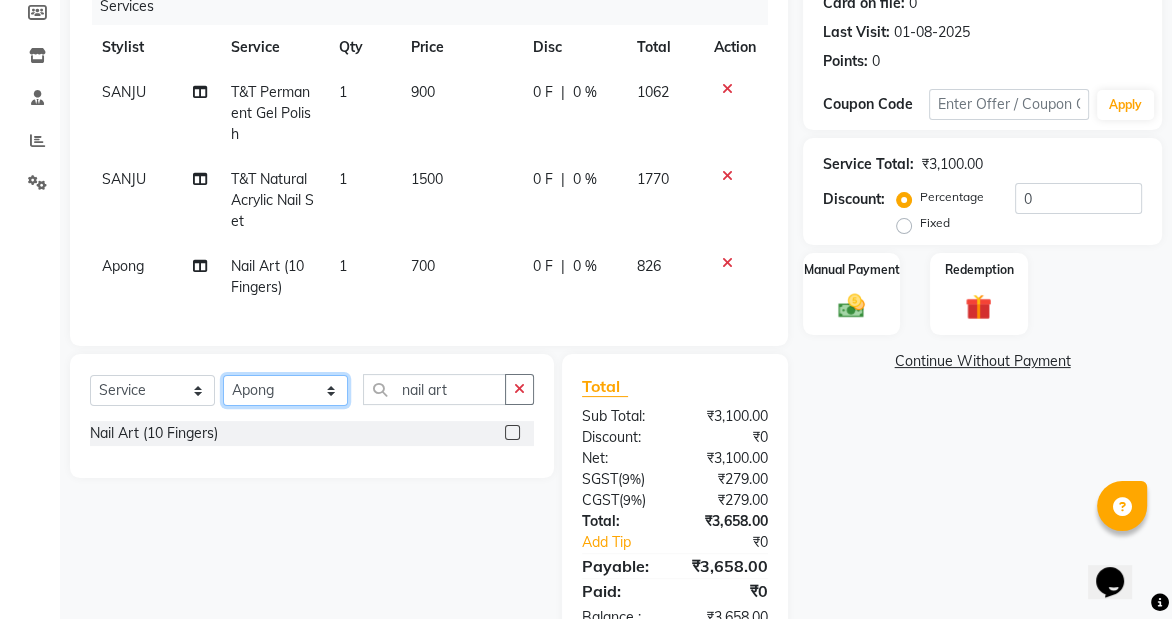 select on "42682" 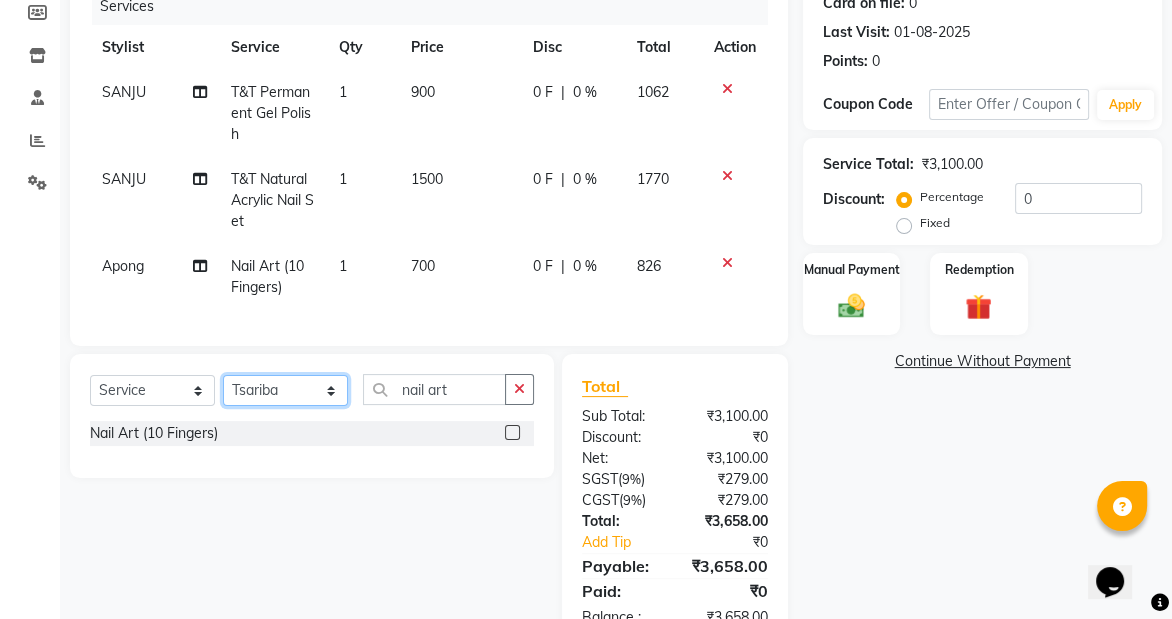 click on "Select Stylist Aghavi  Aki  Apong charmi Frontdesk MINAL  Montie Sir MUKESH Pooja  Pooja Tuscano RENU SANJU Sharmila Maam  Tsariba  Vishwa  YASH" 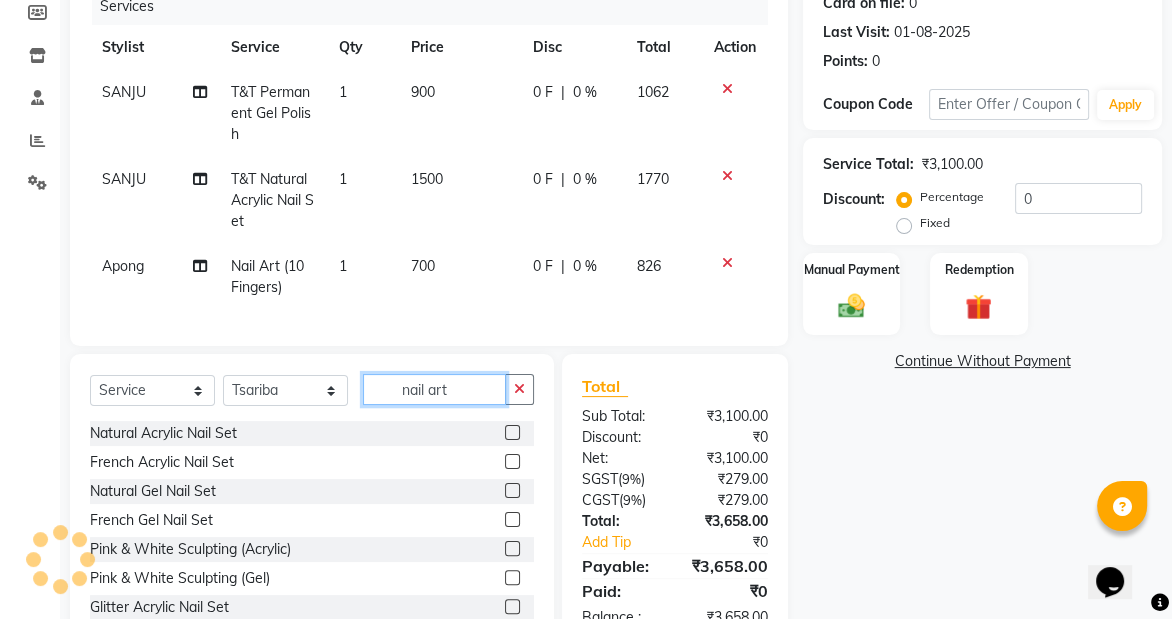 click on "nail art" 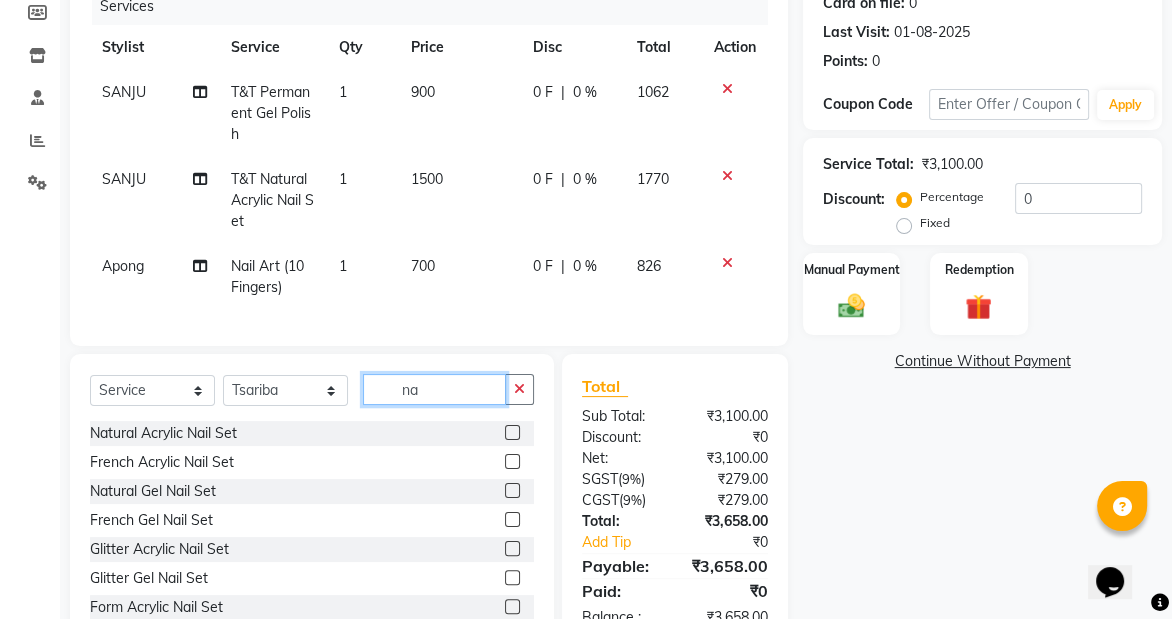 type on "n" 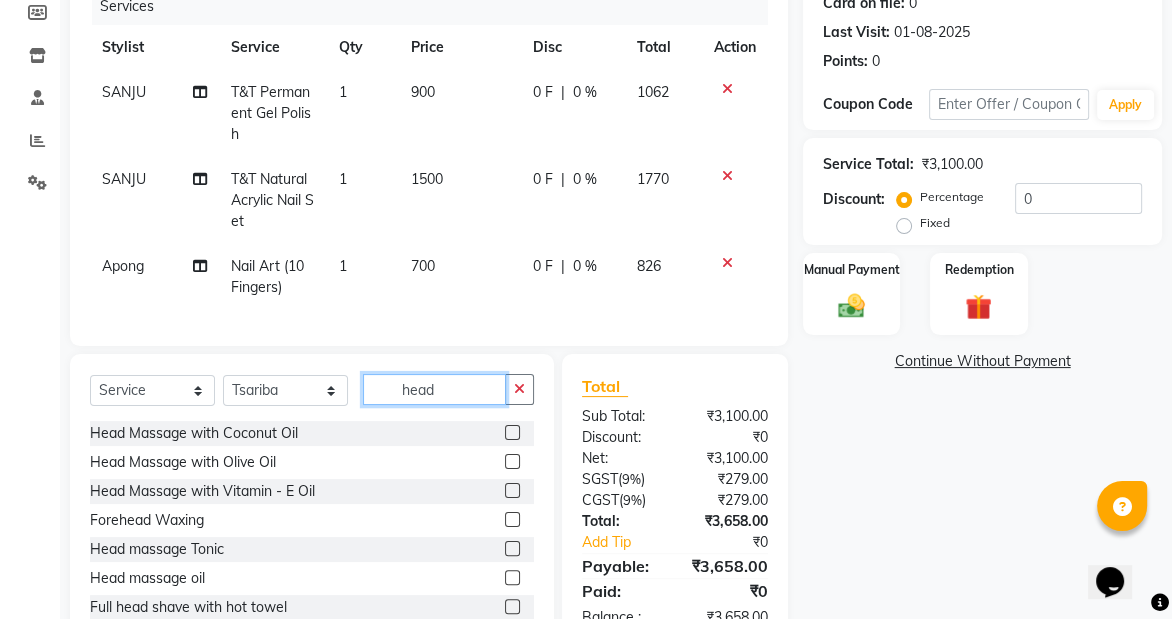 type on "head" 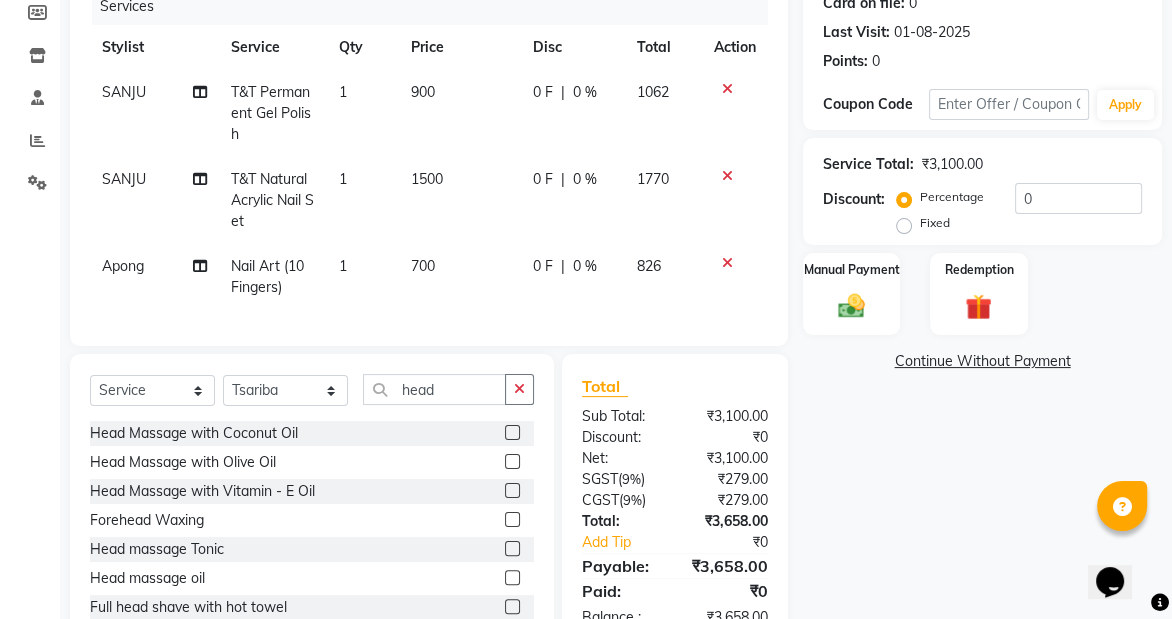 click 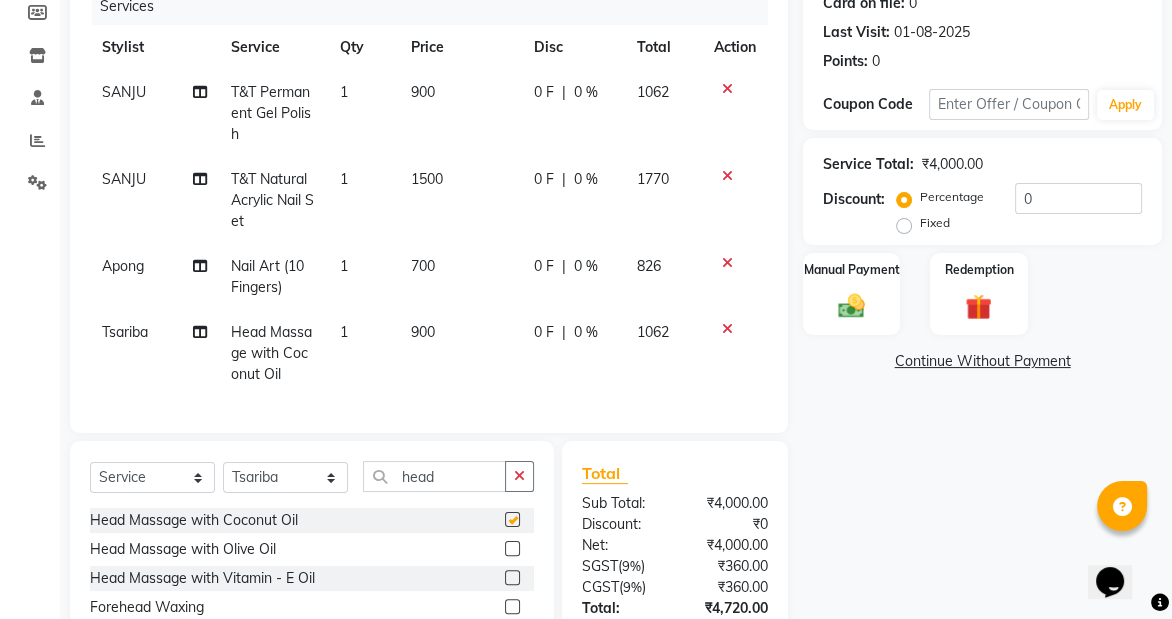 checkbox on "false" 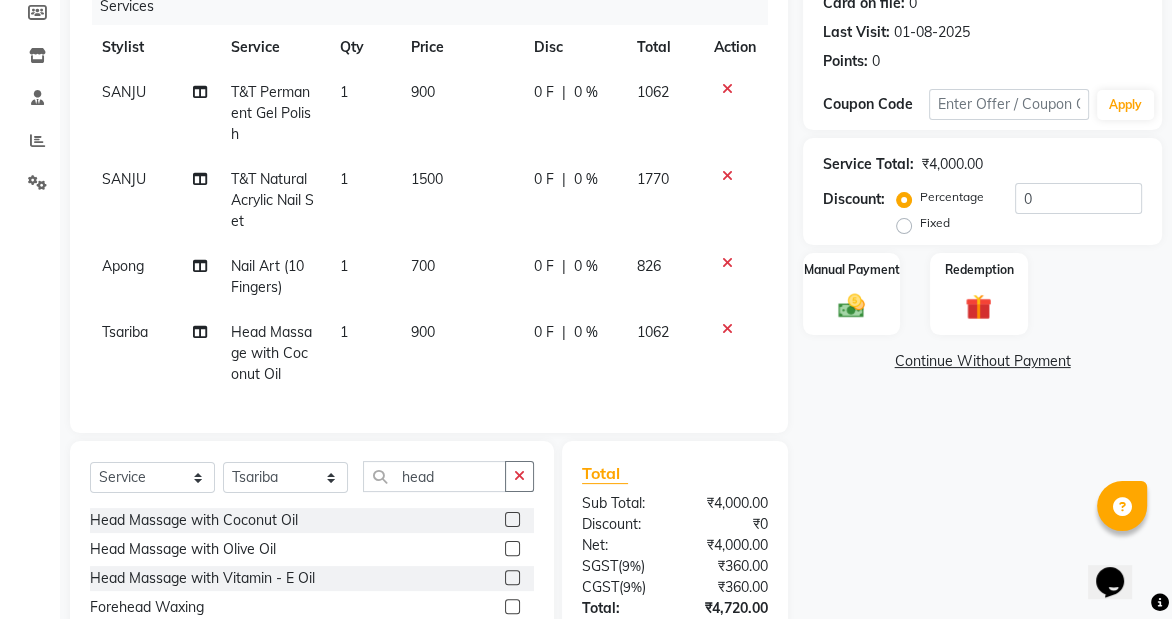 click on "900" 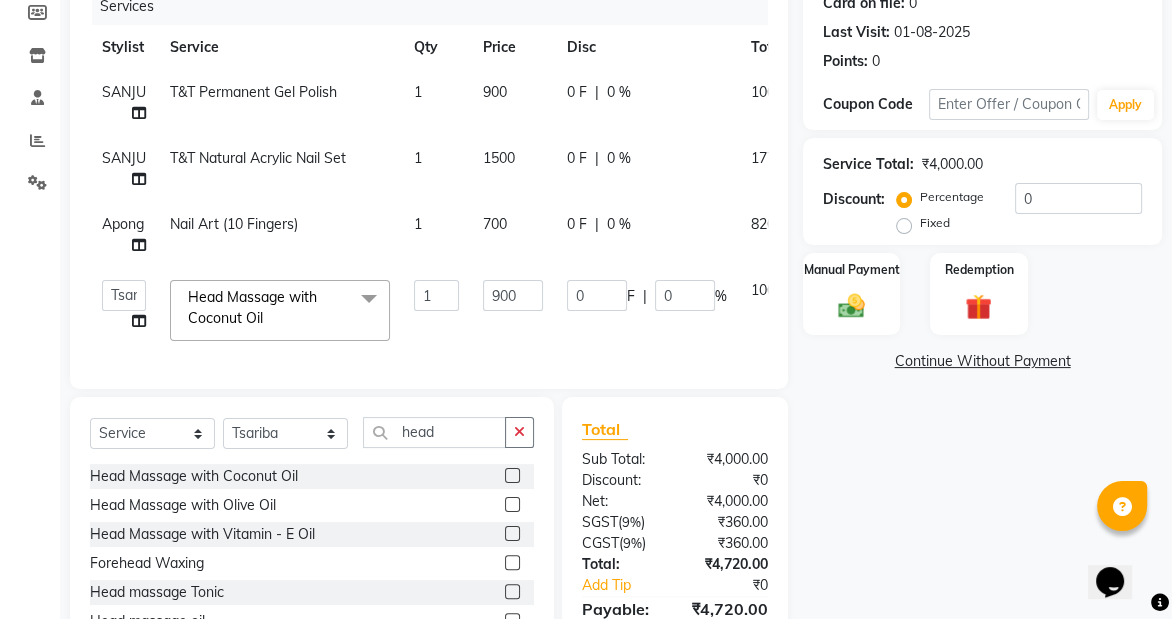 click on "700" 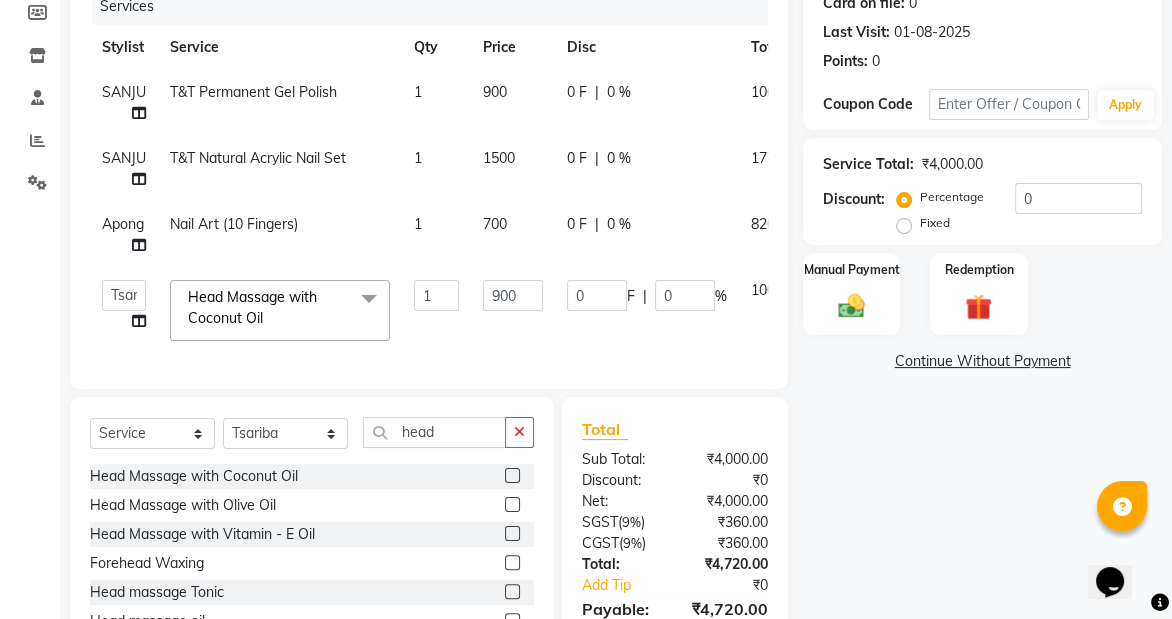 select on "42686" 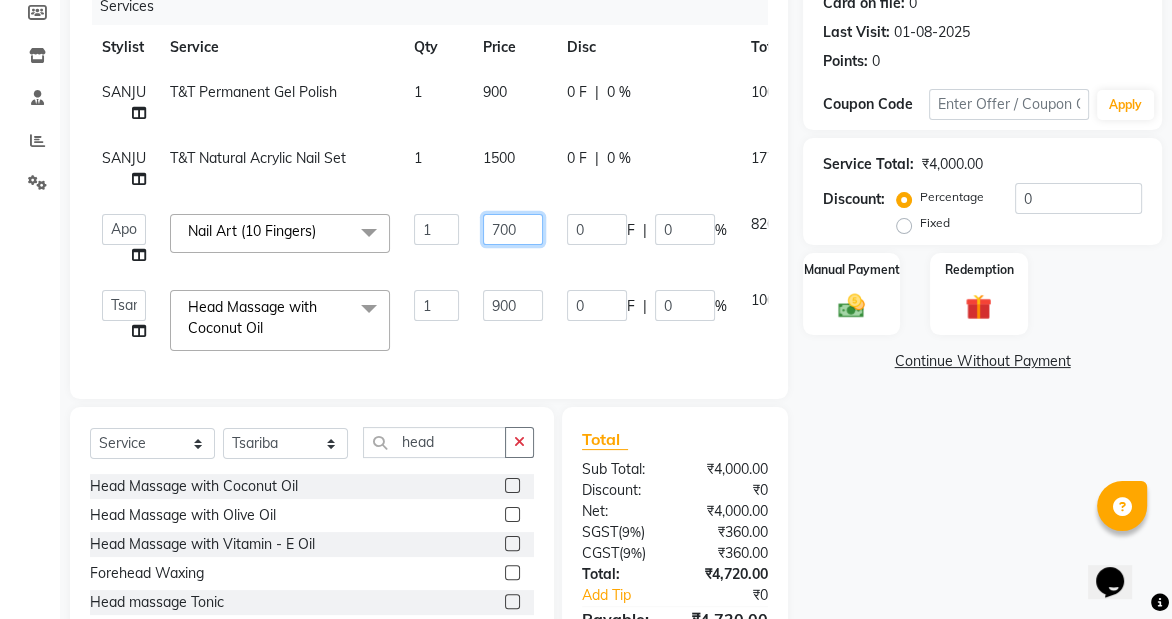 click on "700" 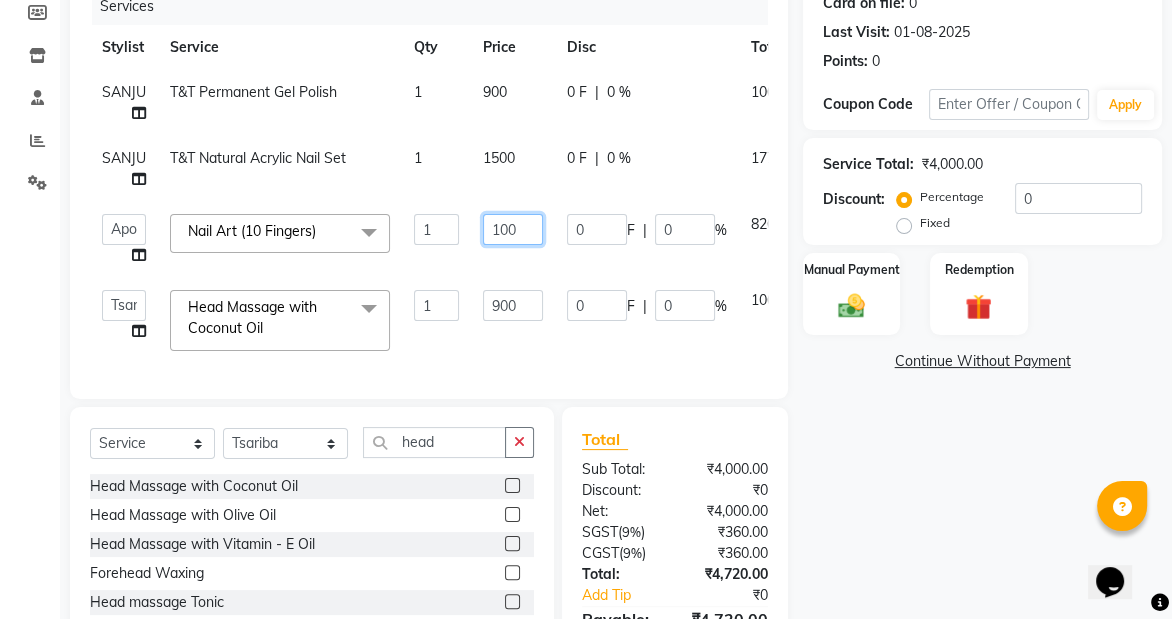 type on "1600" 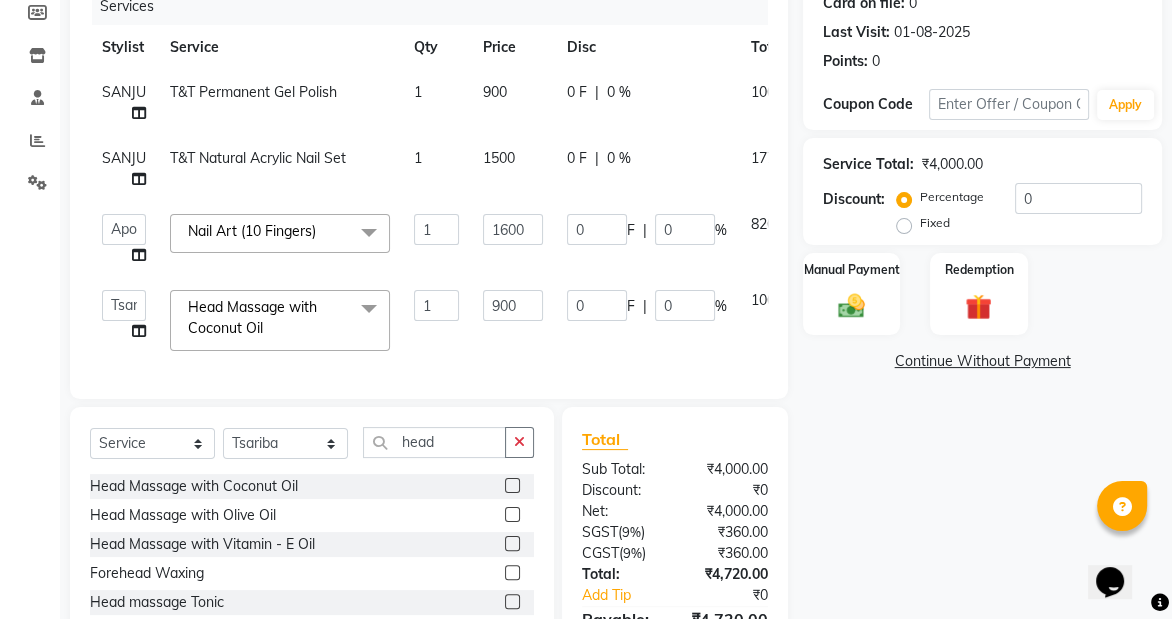 click on "Name: Angel  Membership:  No Active Membership  Total Visits:  2 Card on file:  0 Last Visit:   01-08-2025 Points:   0  Coupon Code Apply Service Total:  ₹4,000.00  Discount:  Percentage   Fixed  0 Manual Payment Redemption  Continue Without Payment" 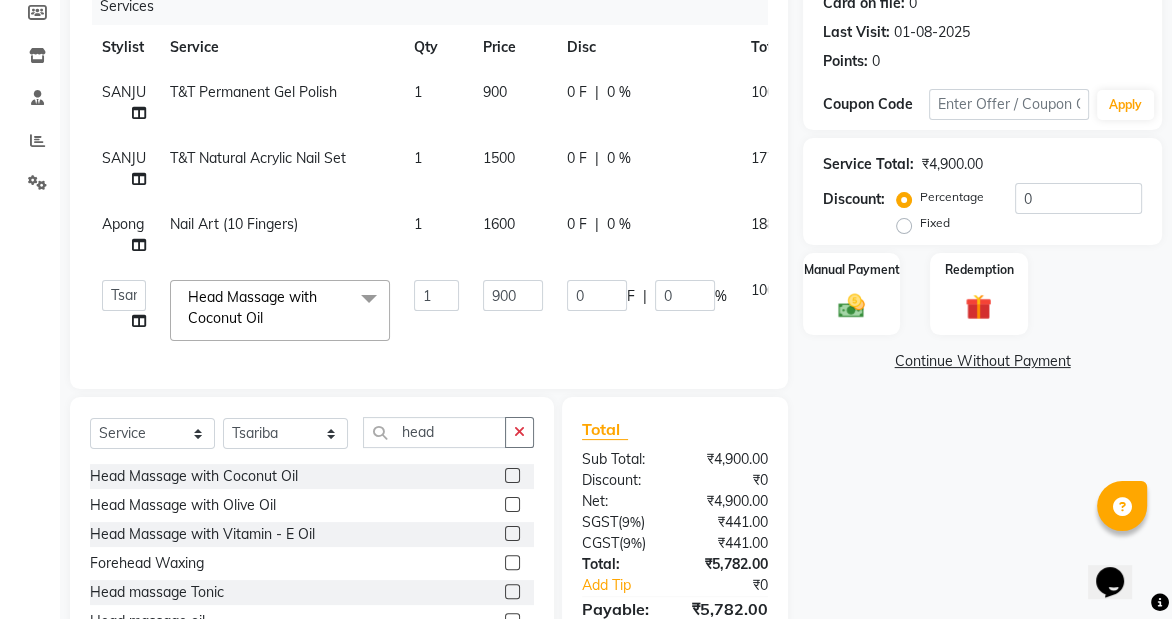click on "0 %" 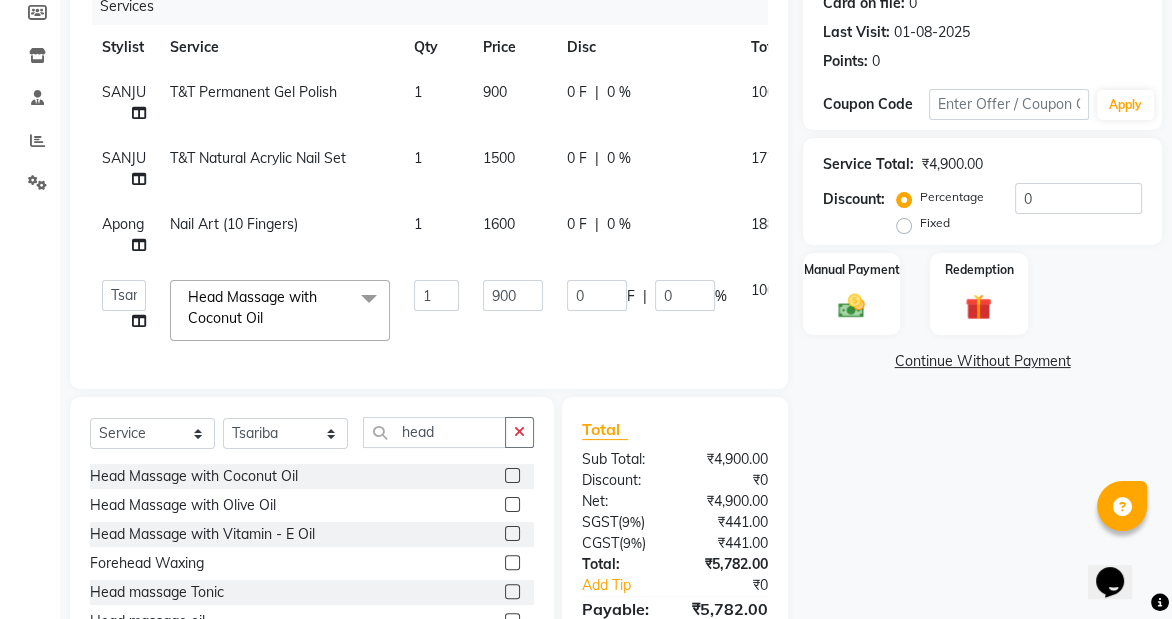 select on "42663" 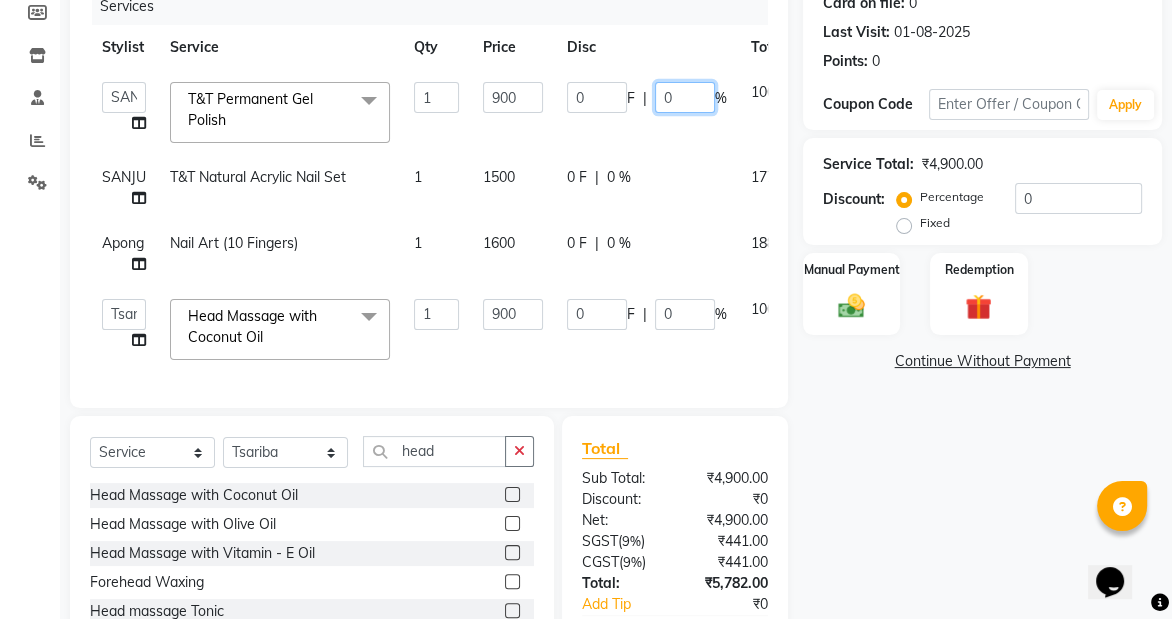 click on "0" 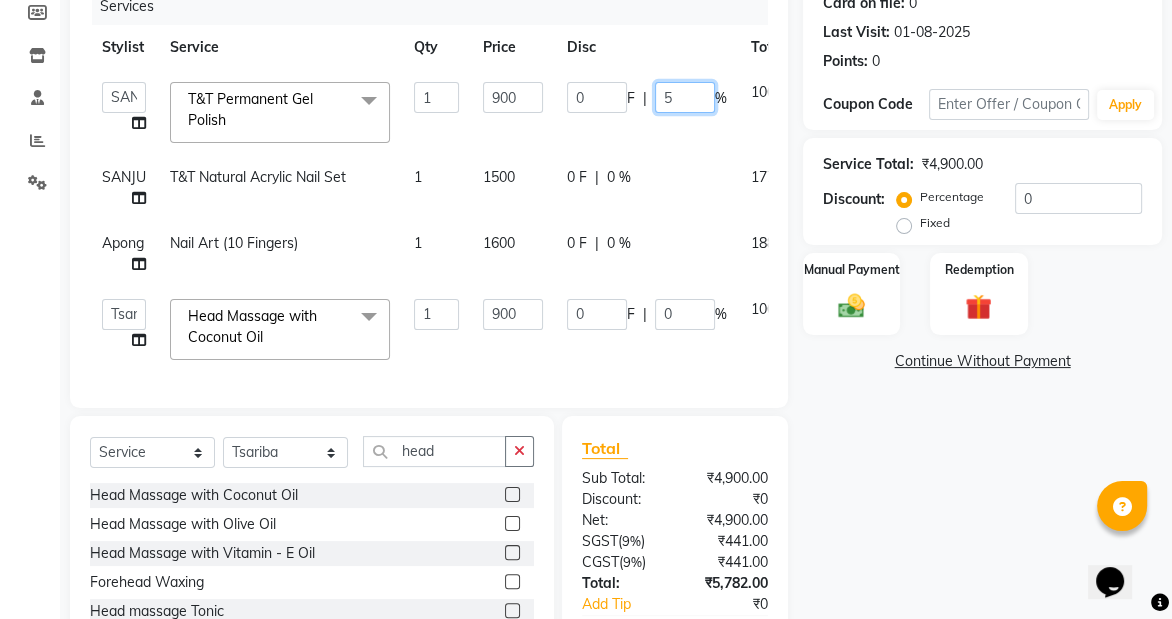 type on "50" 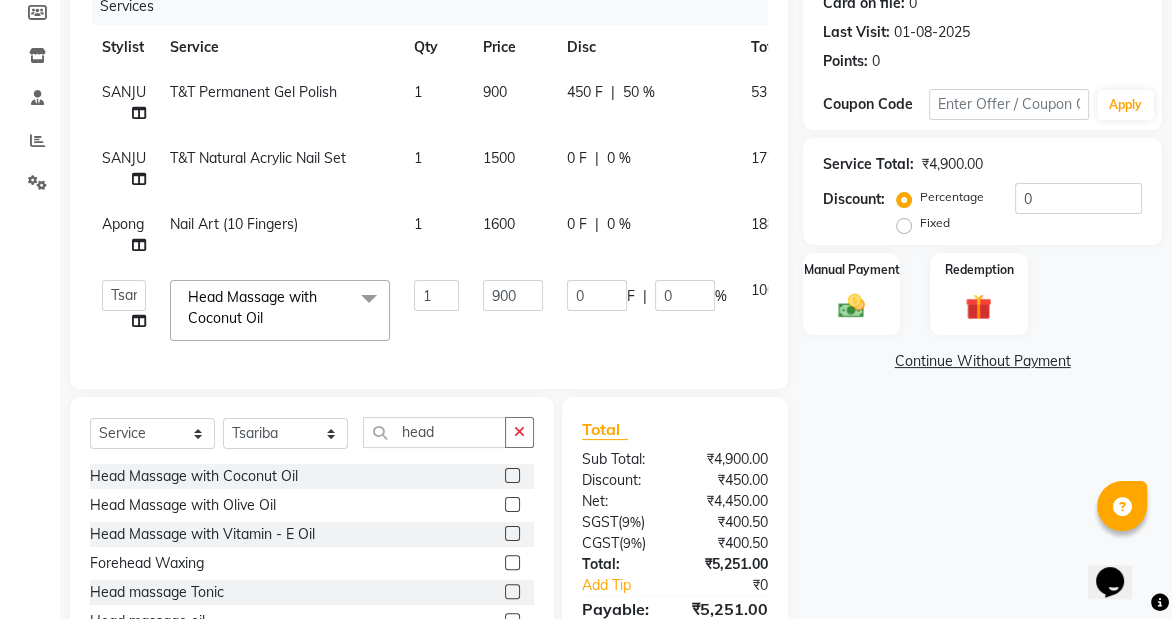 click on "0 F | 0 %" 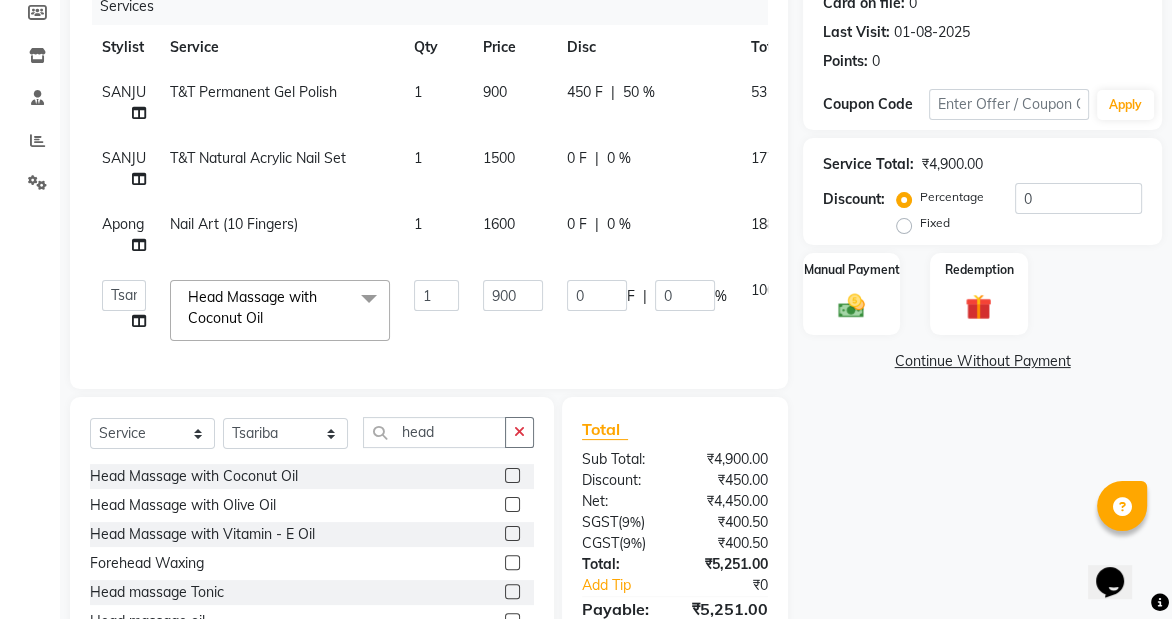 select on "42663" 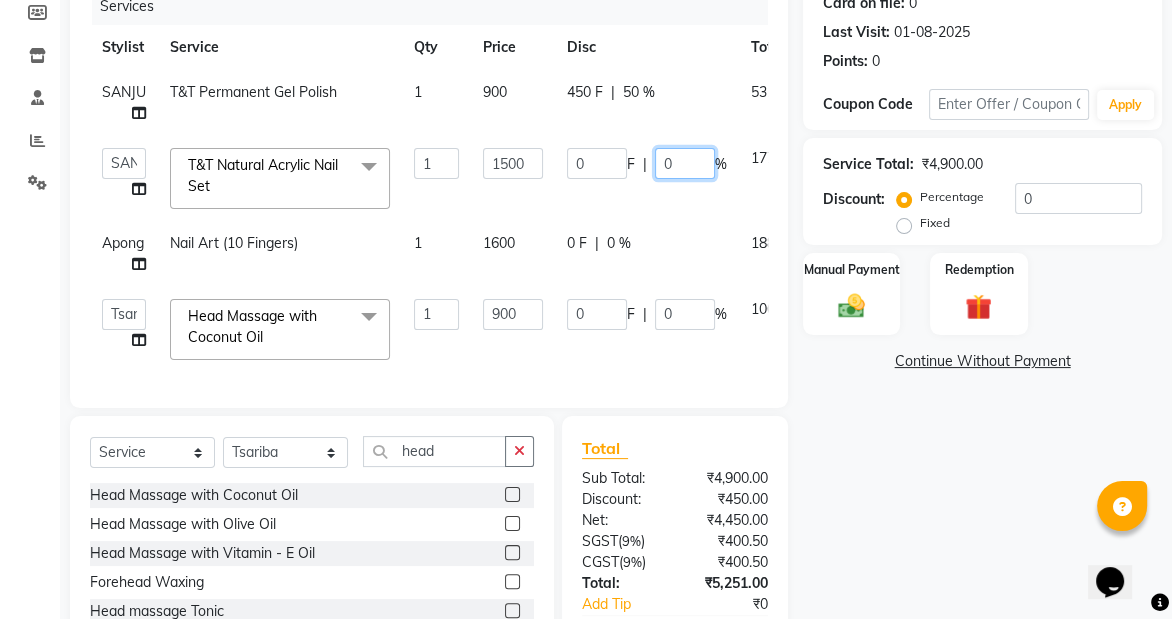click on "0" 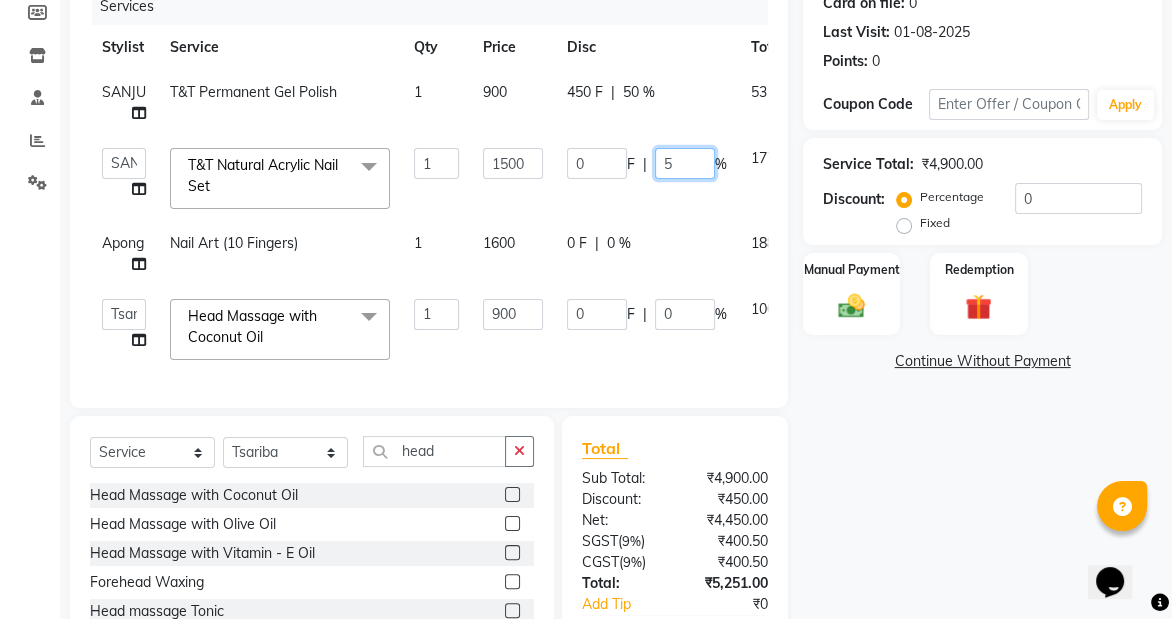 type on "50" 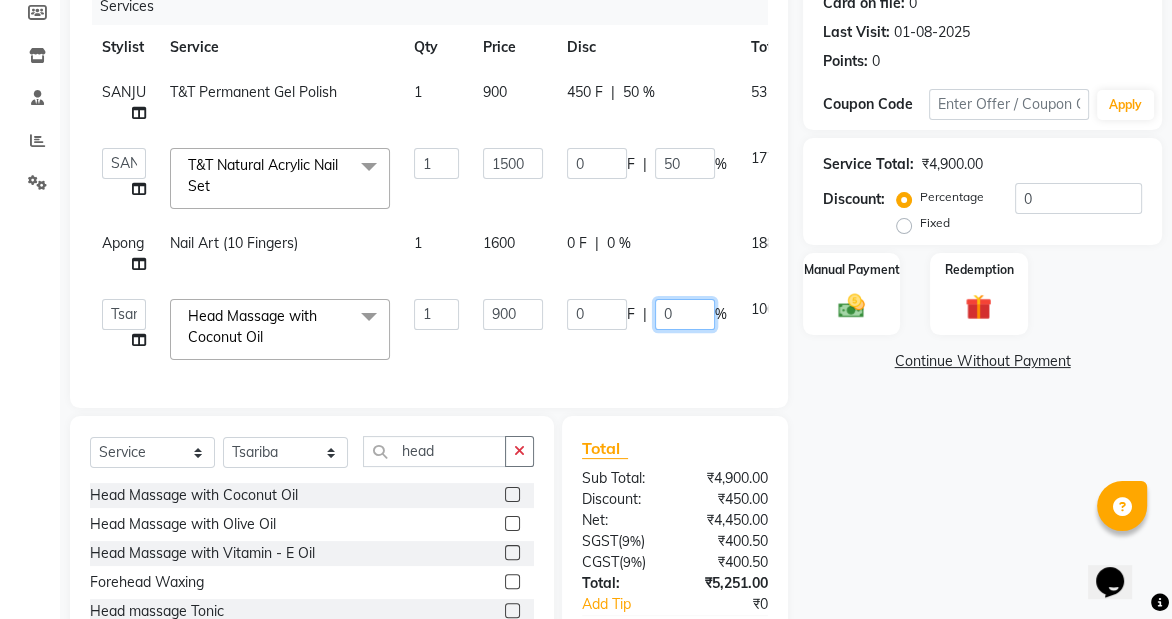 click on "0 F | 0 %" 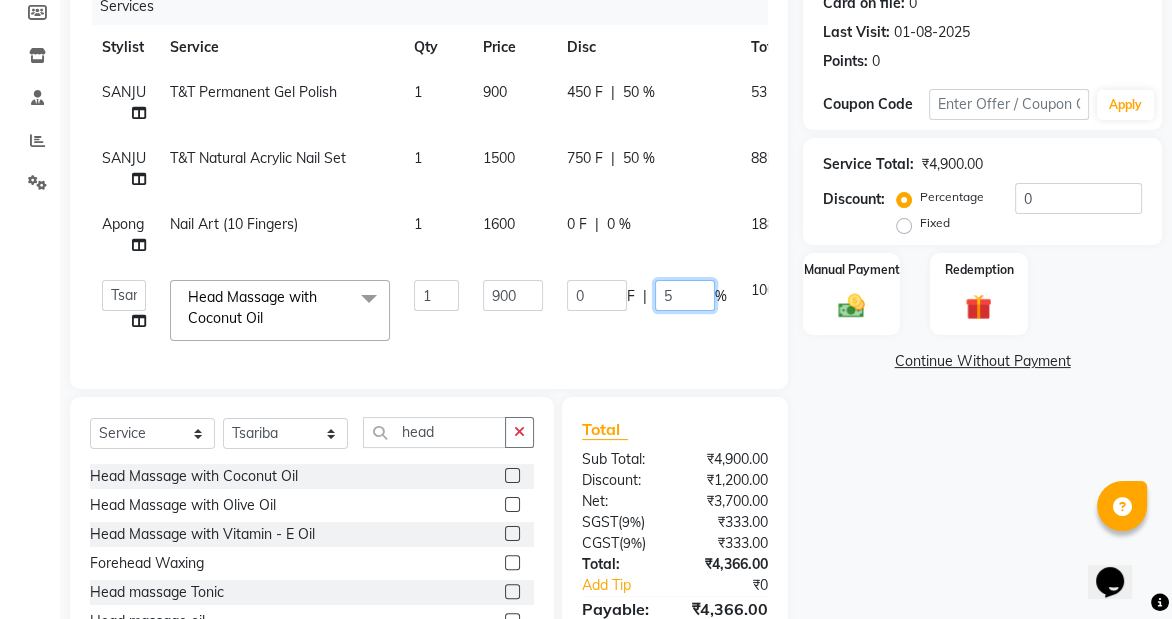 type on "50" 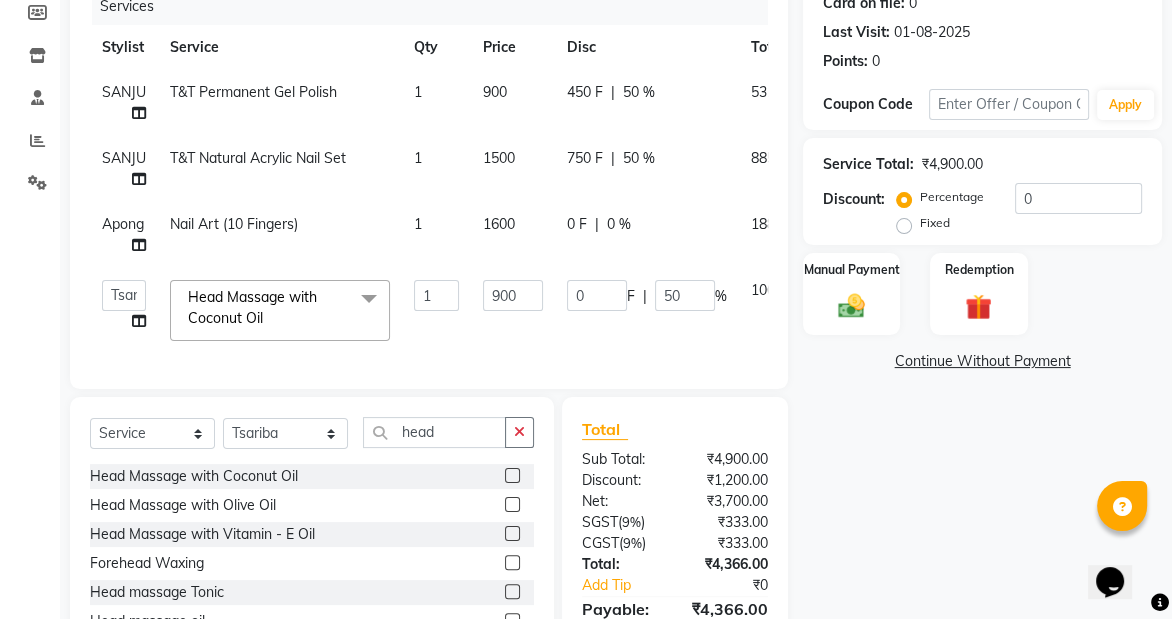 click on "Name: Angel  Membership:  No Active Membership  Total Visits:  2 Card on file:  0 Last Visit:   01-08-2025 Points:   0  Coupon Code Apply Service Total:  ₹4,900.00  Discount:  Percentage   Fixed  0 Manual Payment Redemption  Continue Without Payment" 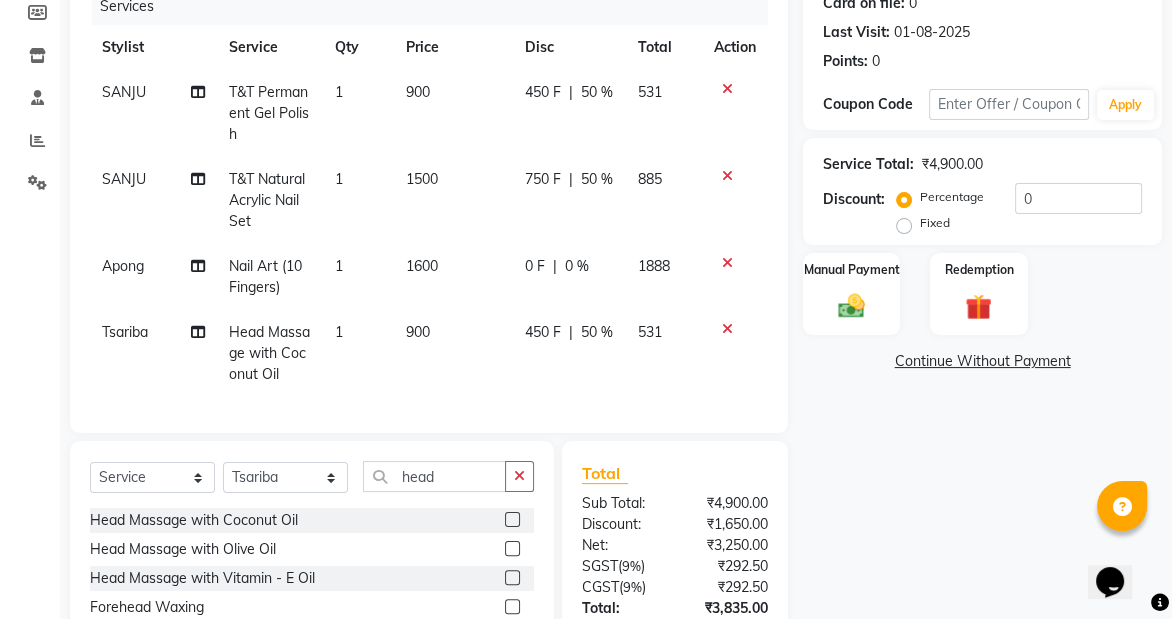 scroll, scrollTop: 420, scrollLeft: 0, axis: vertical 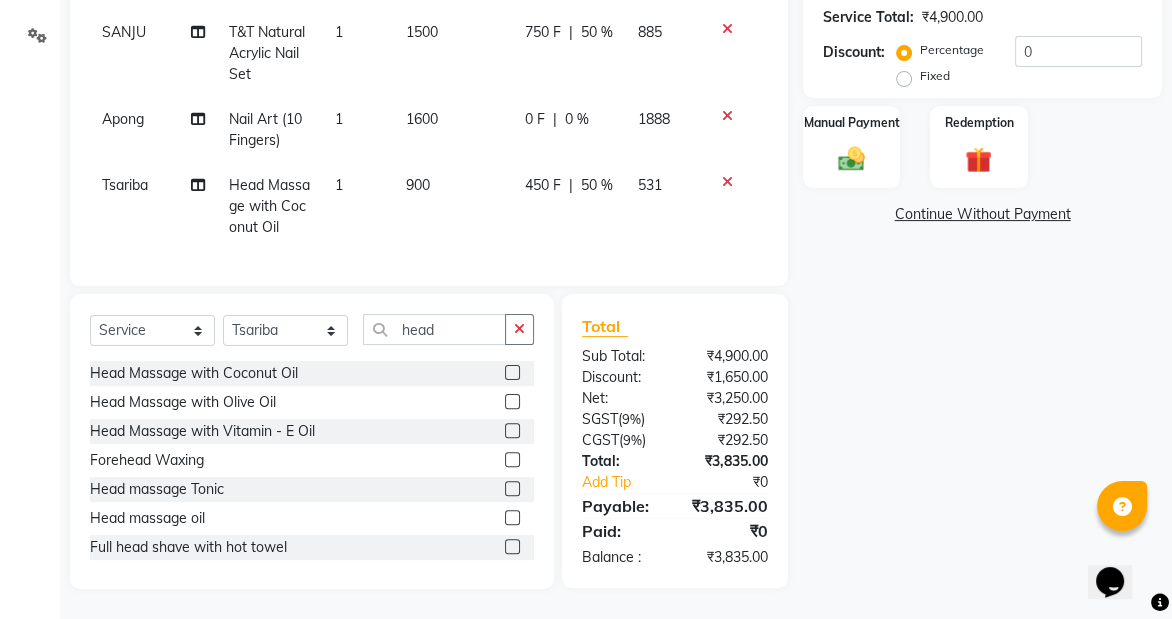 click on "1600" 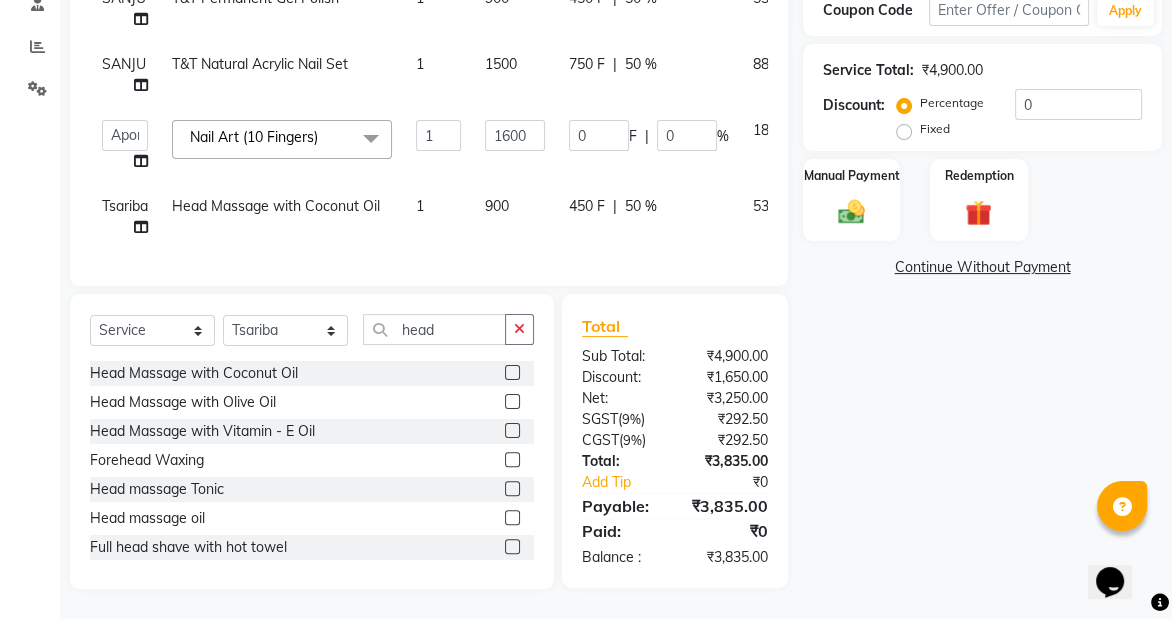 scroll, scrollTop: 368, scrollLeft: 0, axis: vertical 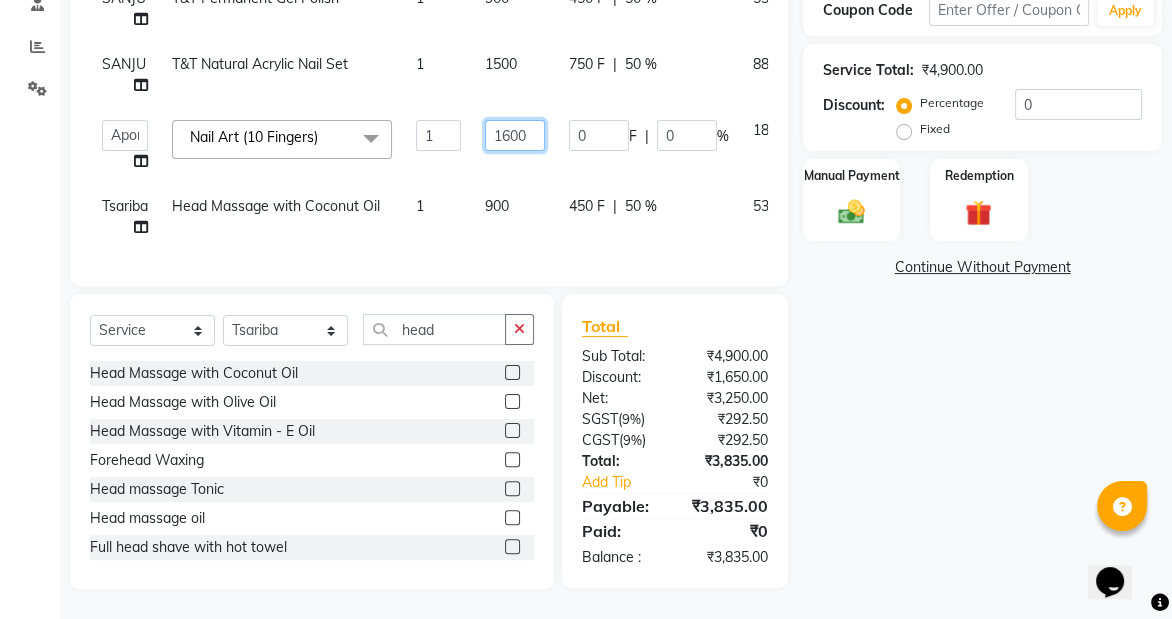 click on "1600" 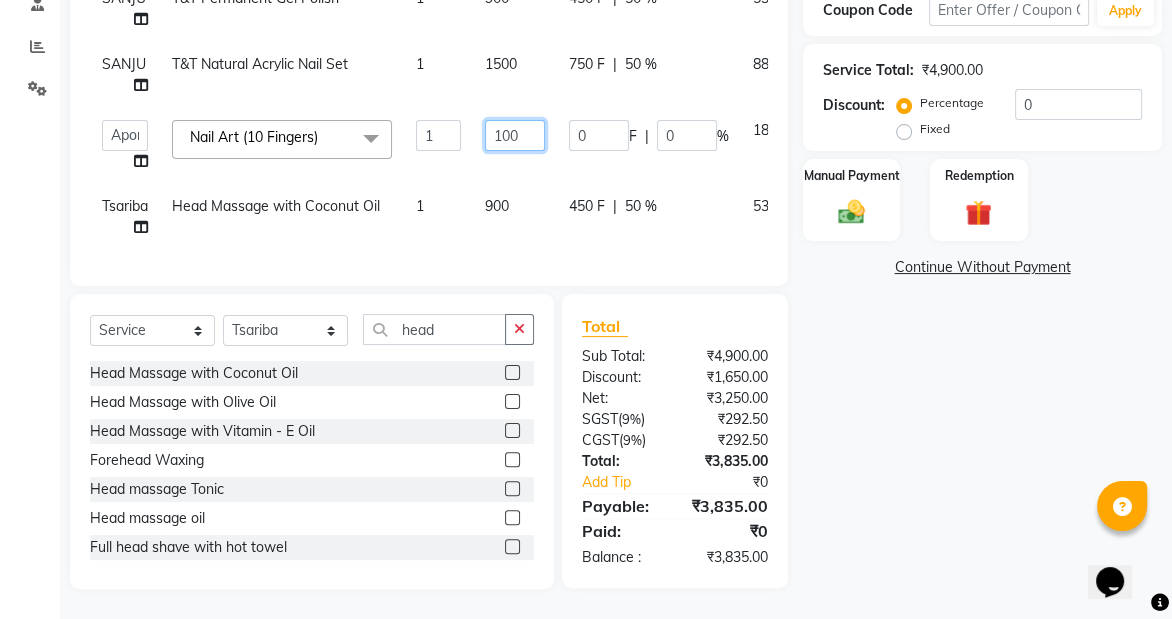 type on "1500" 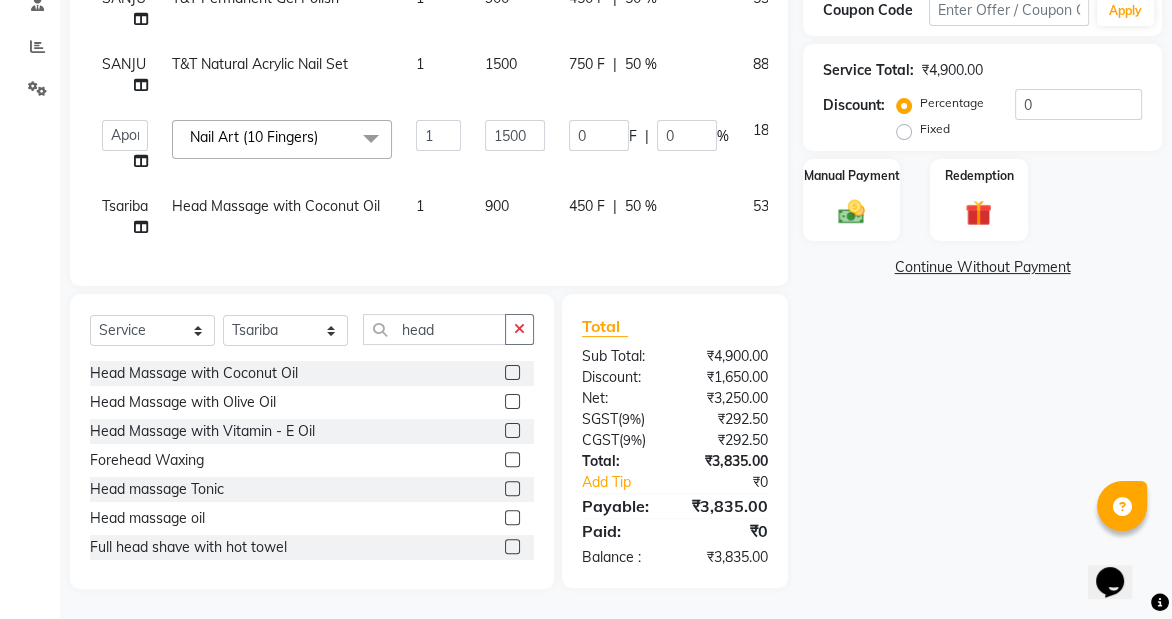 click on "Name: Angel  Membership:  No Active Membership  Total Visits:  2 Card on file:  0 Last Visit:   01-08-2025 Points:   0  Coupon Code Apply Service Total:  ₹4,900.00  Discount:  Percentage   Fixed  0 Manual Payment Redemption  Continue Without Payment" 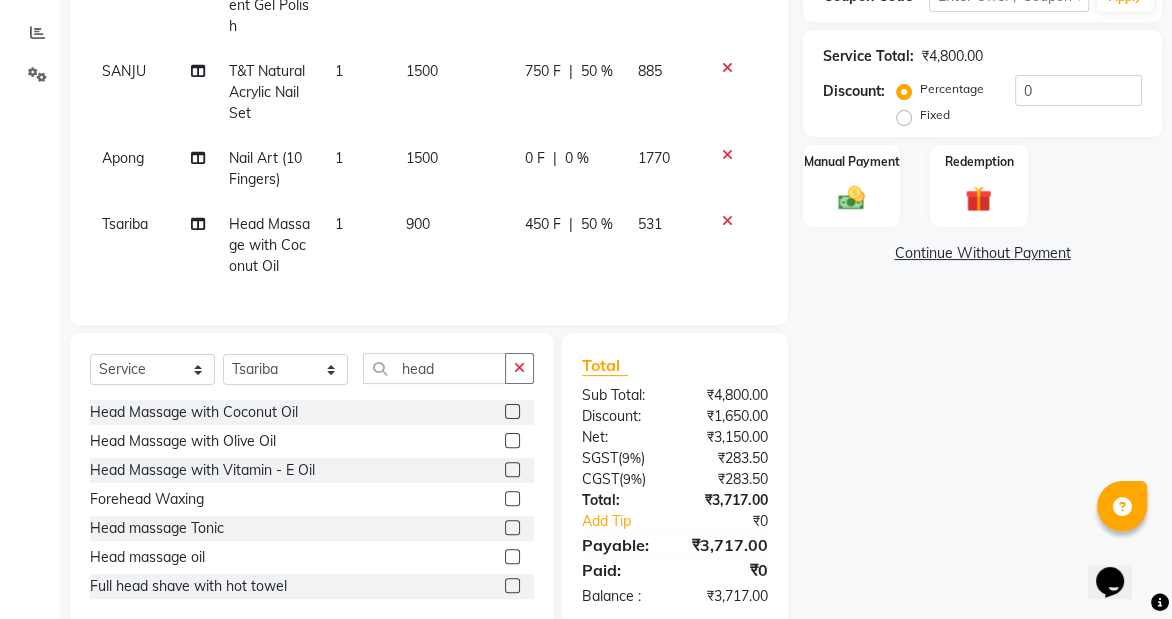 scroll, scrollTop: 420, scrollLeft: 0, axis: vertical 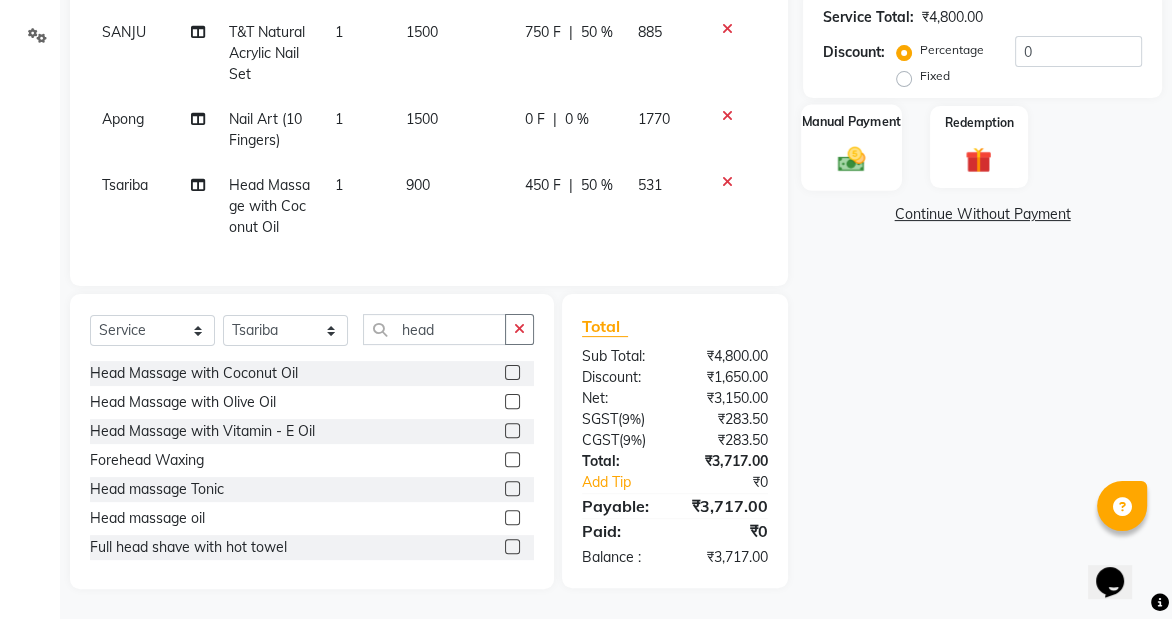 click 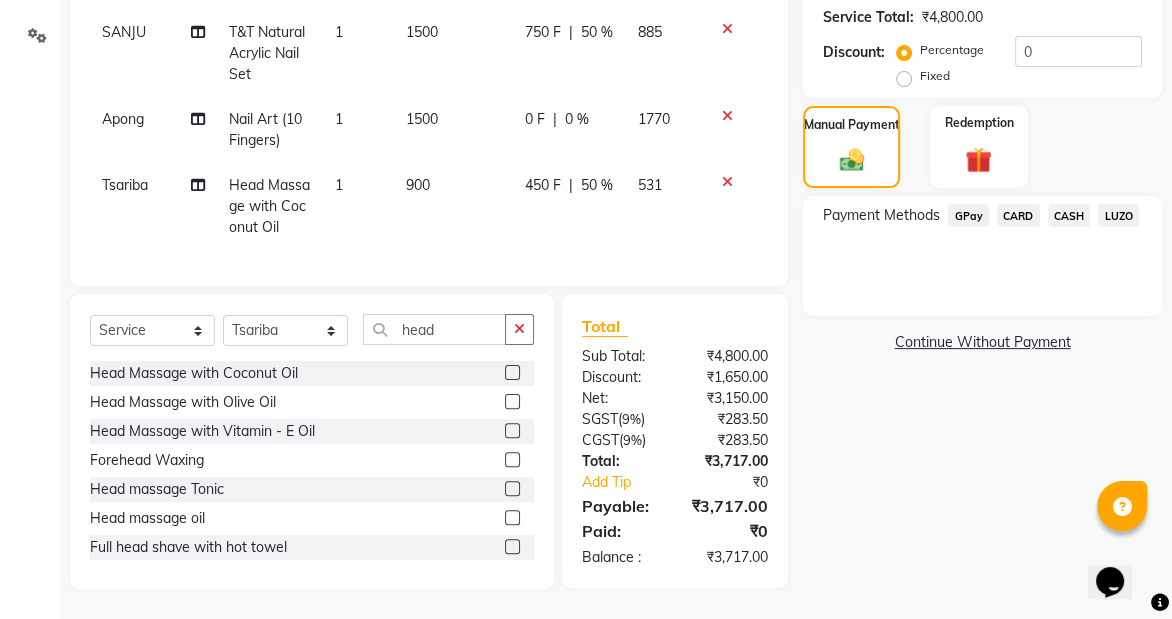 click on "CASH" 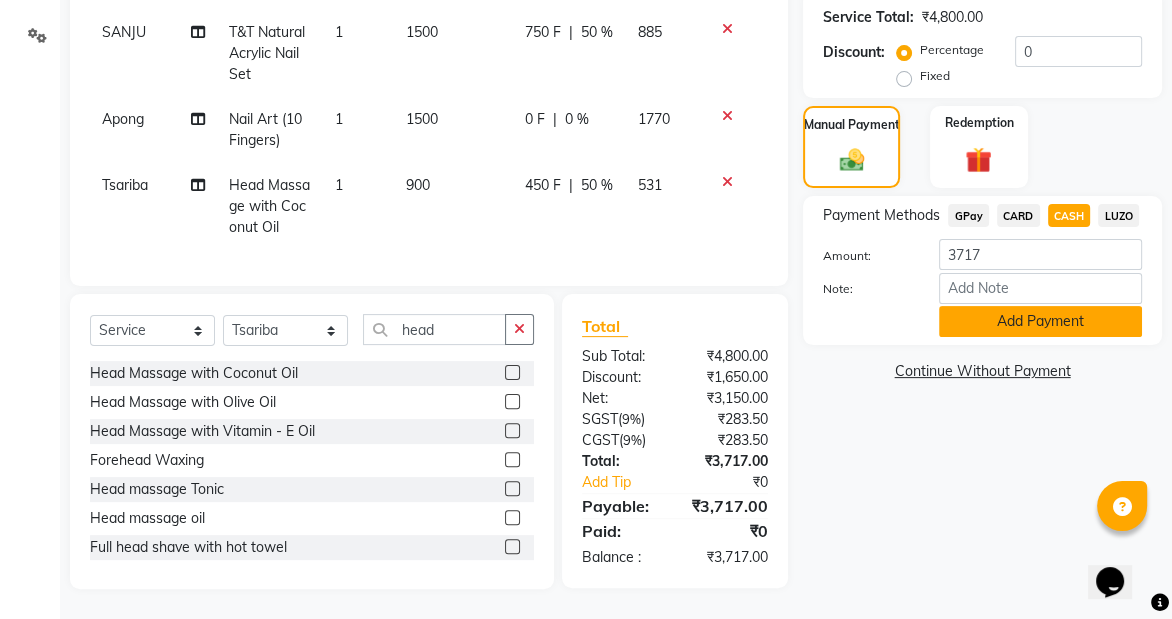 click on "Add Payment" 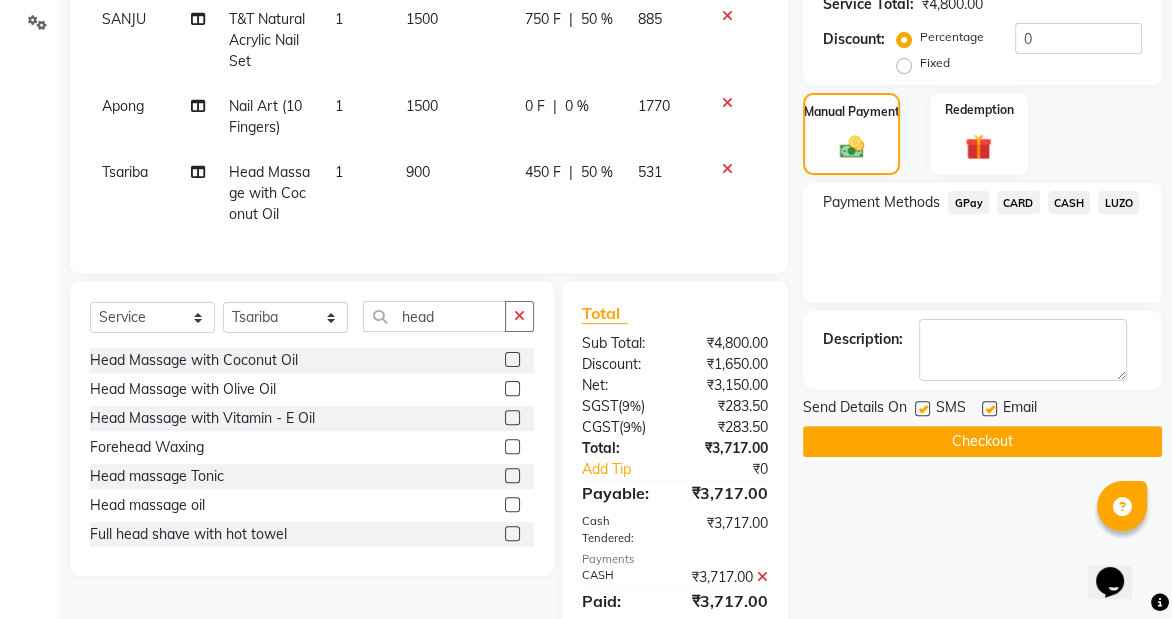 click on "Checkout" 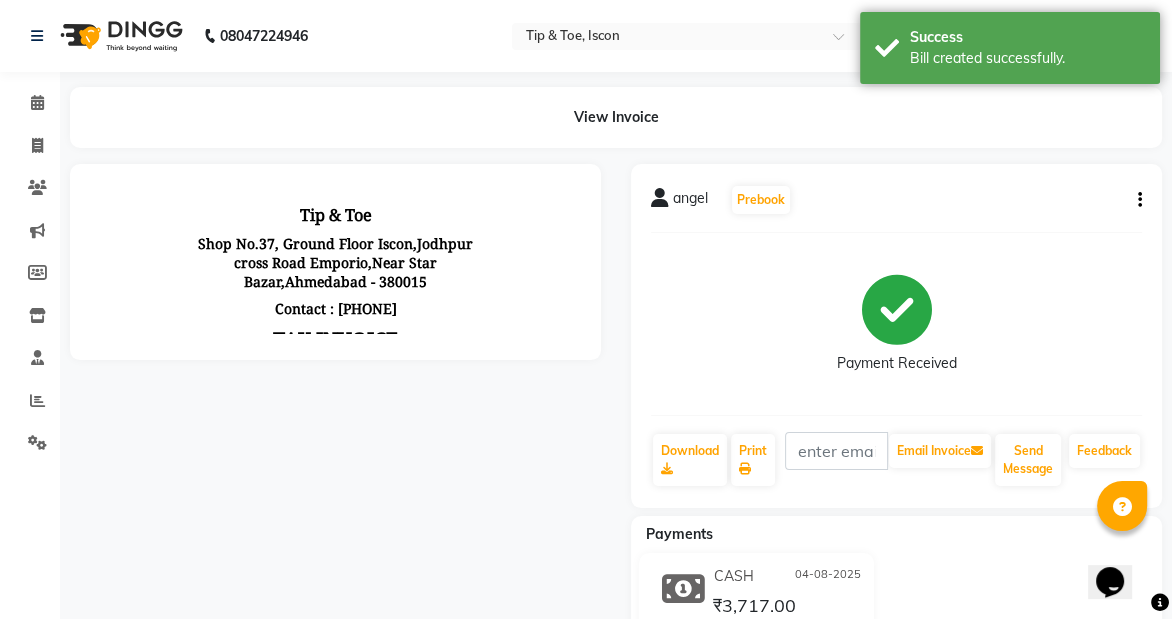 scroll, scrollTop: 0, scrollLeft: 0, axis: both 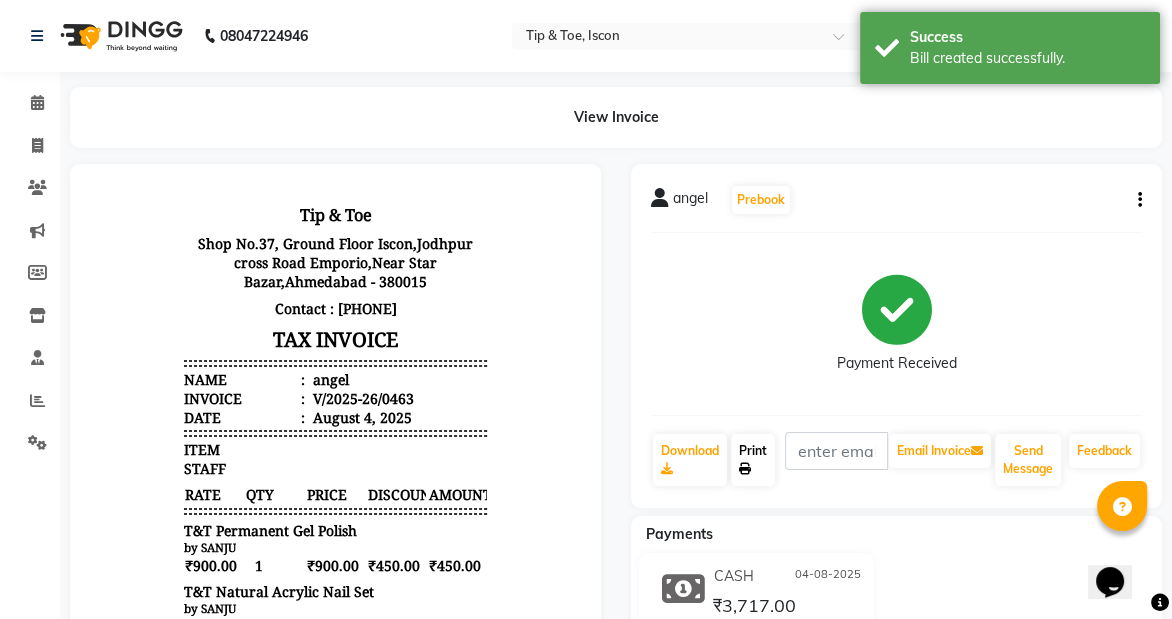 click on "Print" 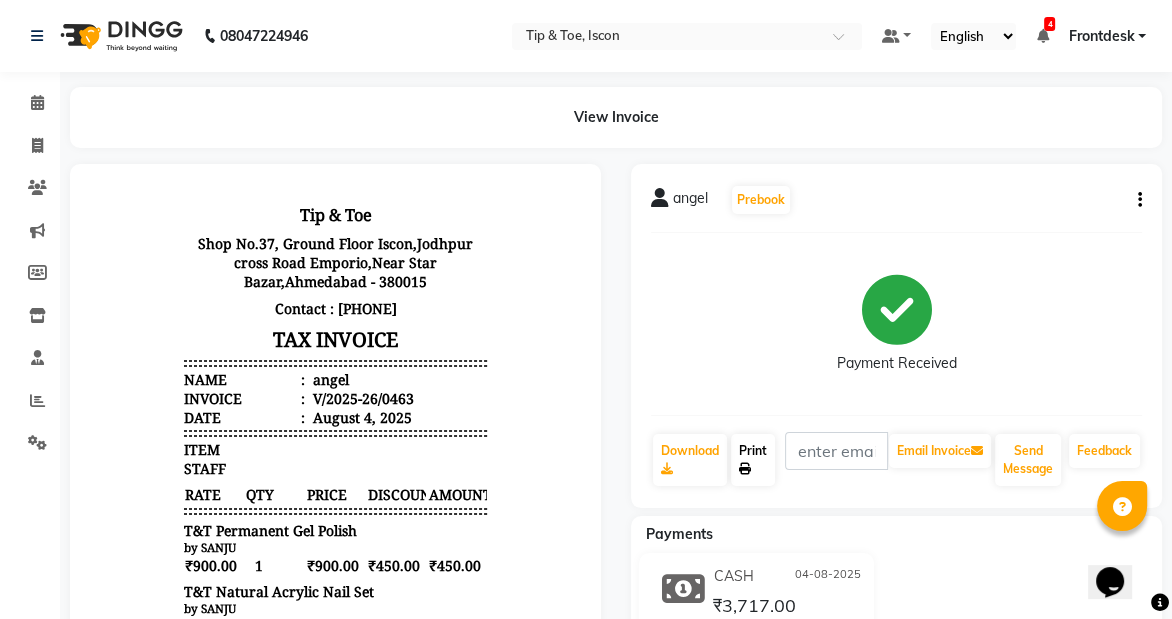 click on "Print" 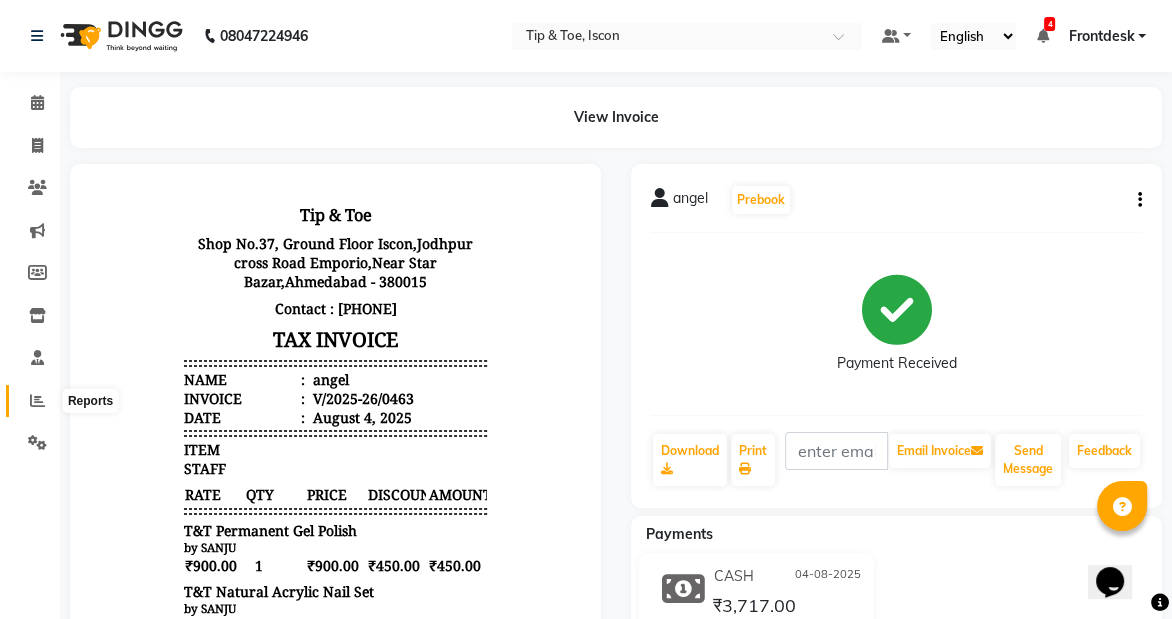 click 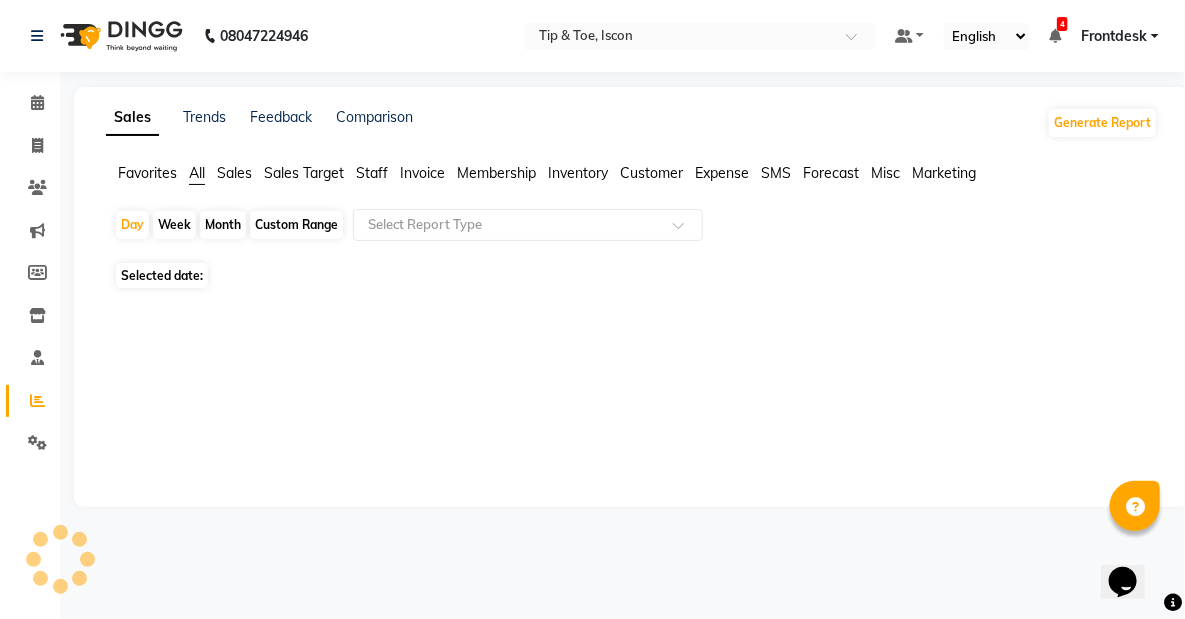 click 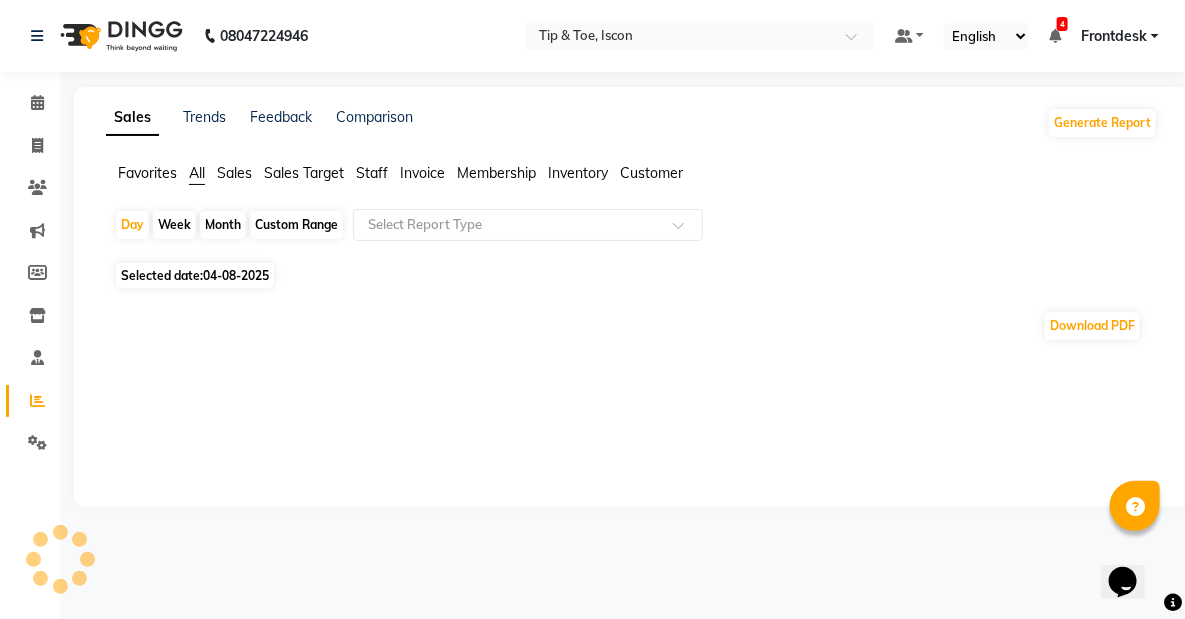 click 